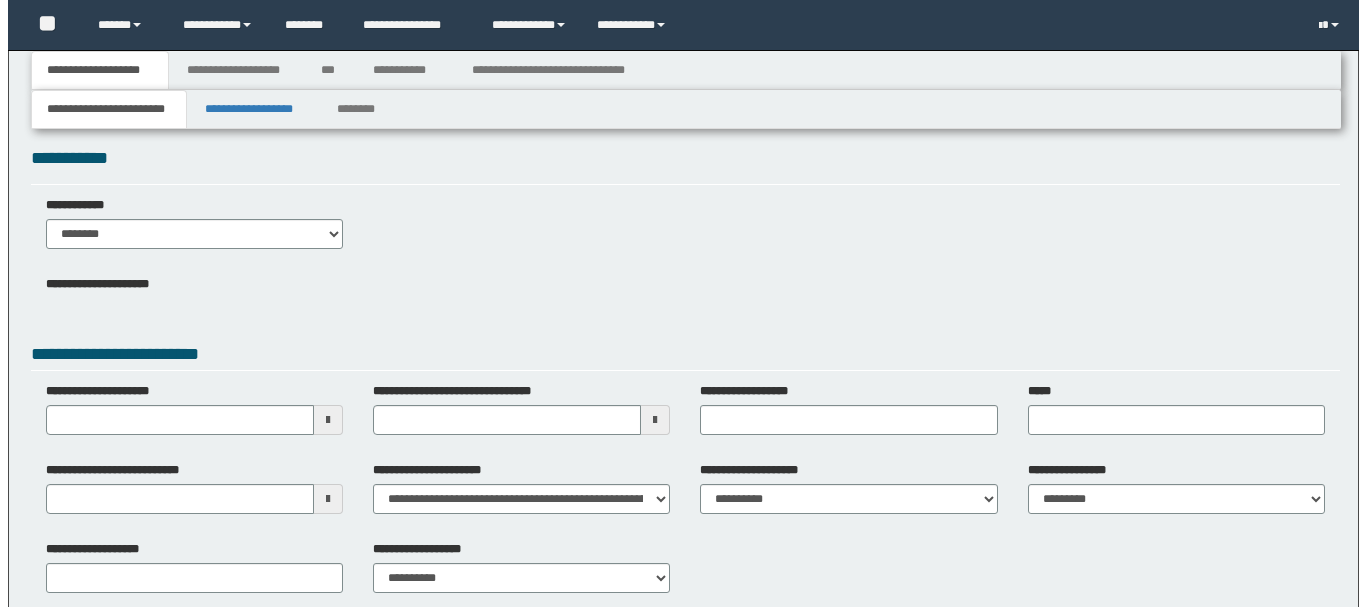 scroll, scrollTop: 0, scrollLeft: 0, axis: both 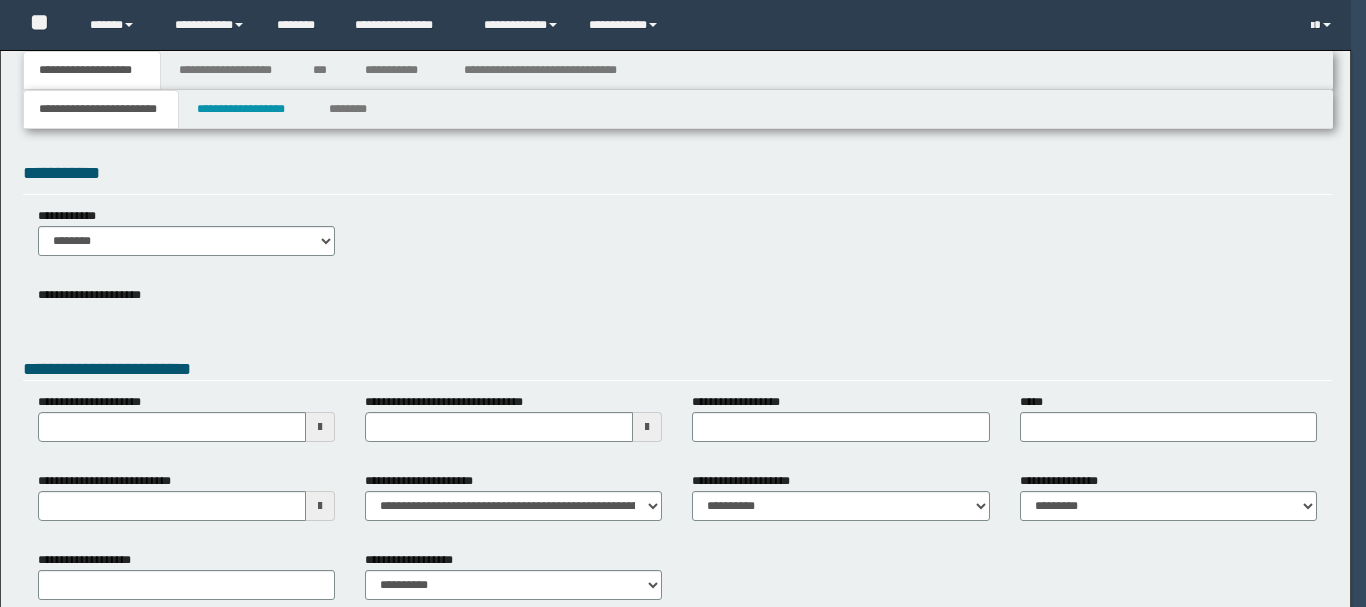 type 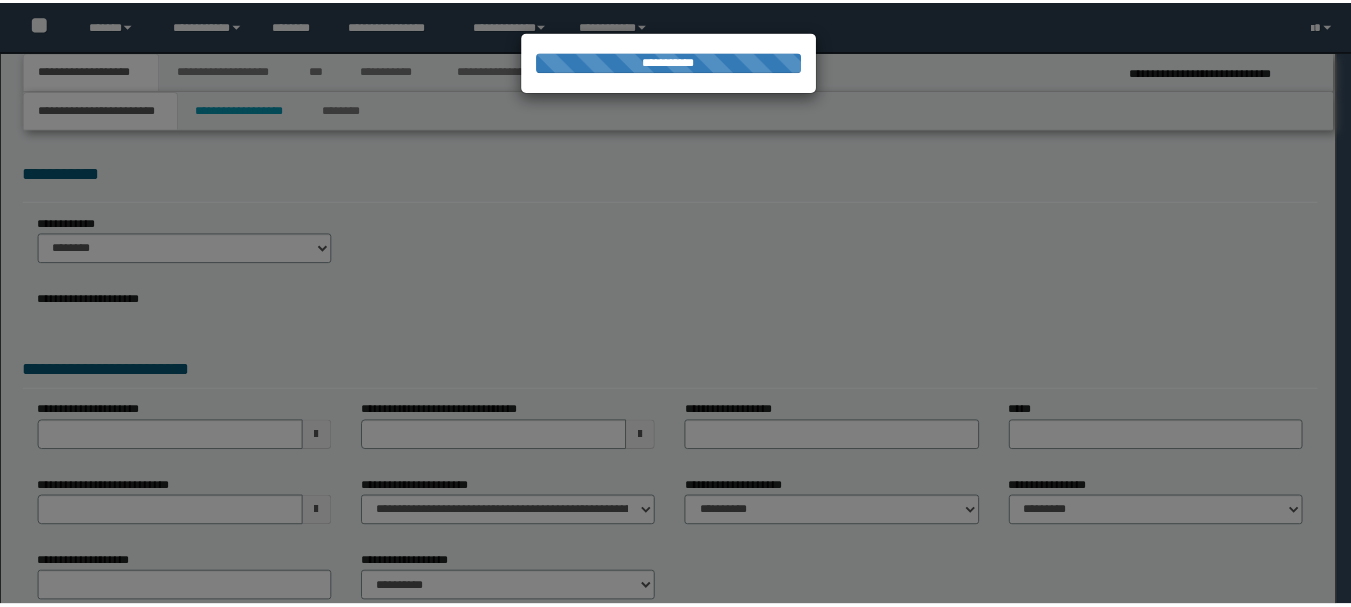 scroll, scrollTop: 0, scrollLeft: 0, axis: both 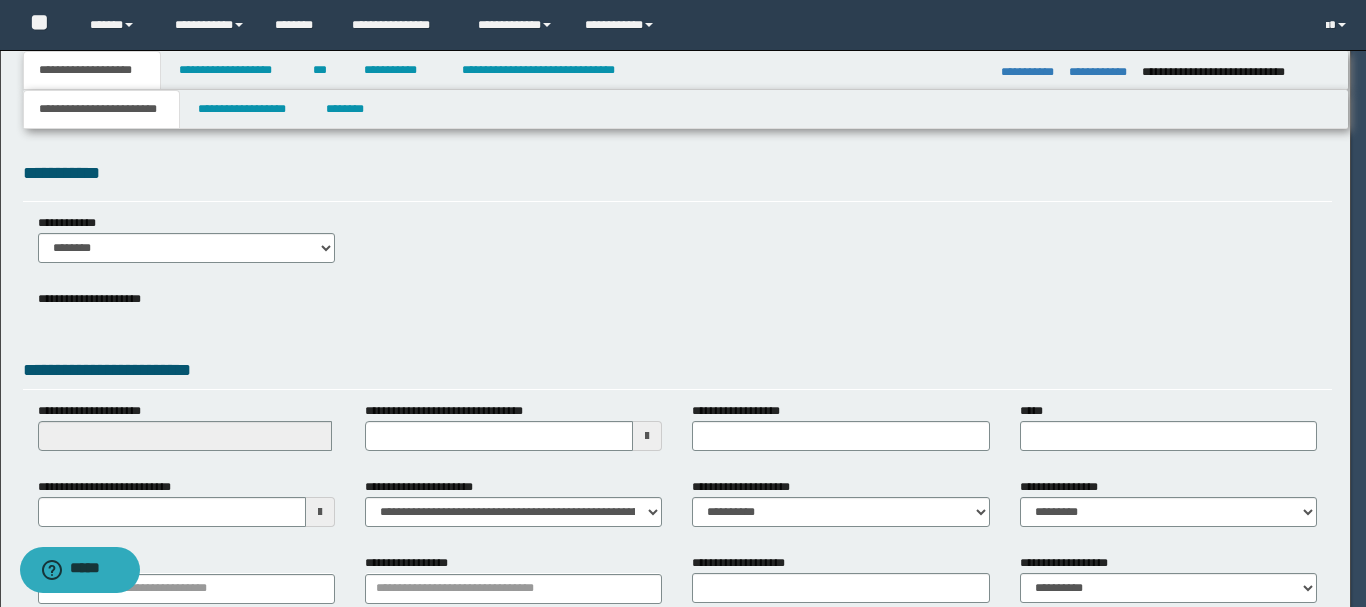 type on "**********" 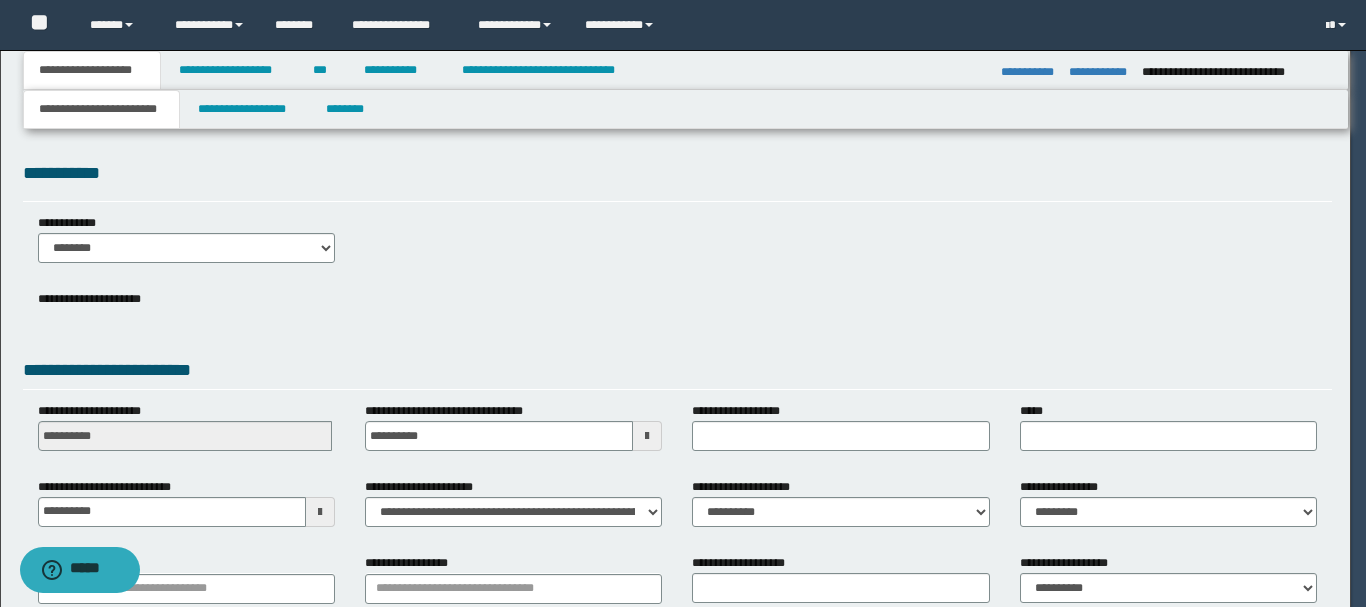select on "**" 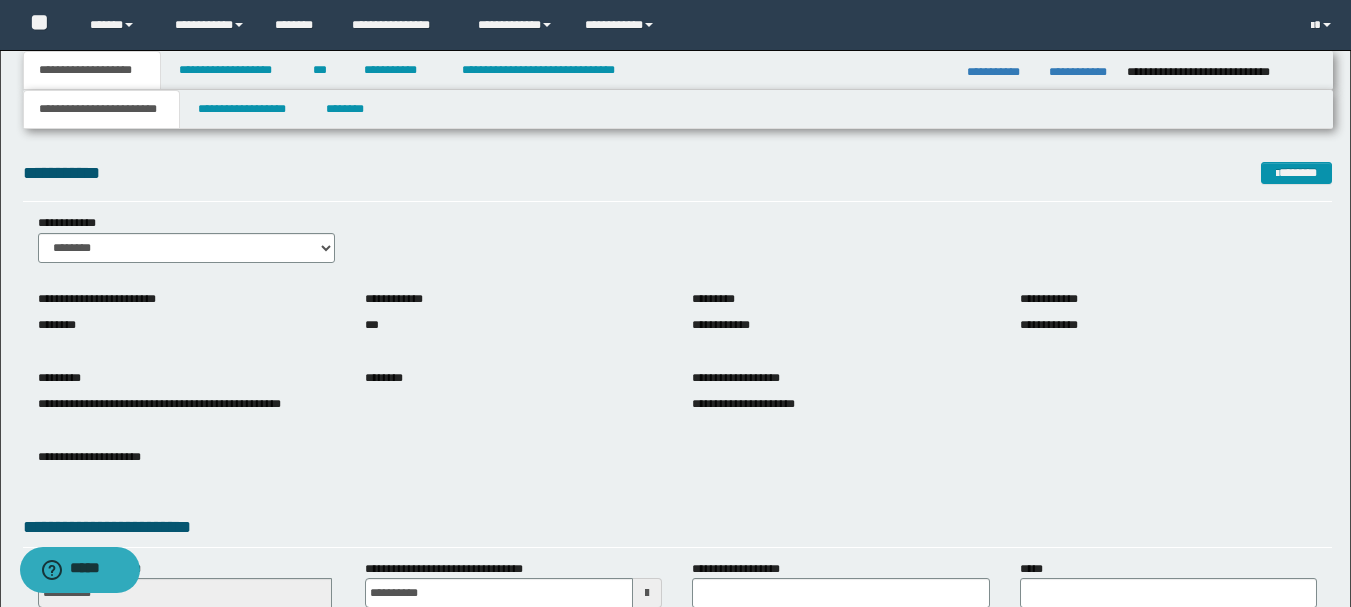 click on "**********" at bounding box center (677, 467) 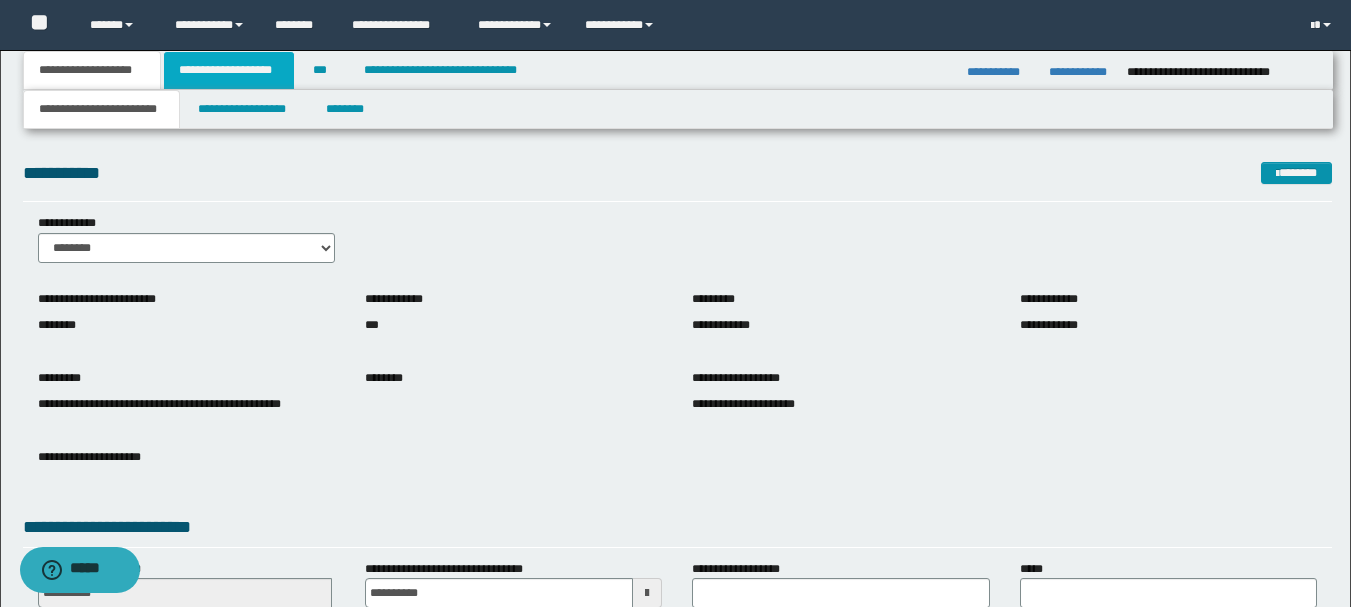 click on "**********" at bounding box center [229, 70] 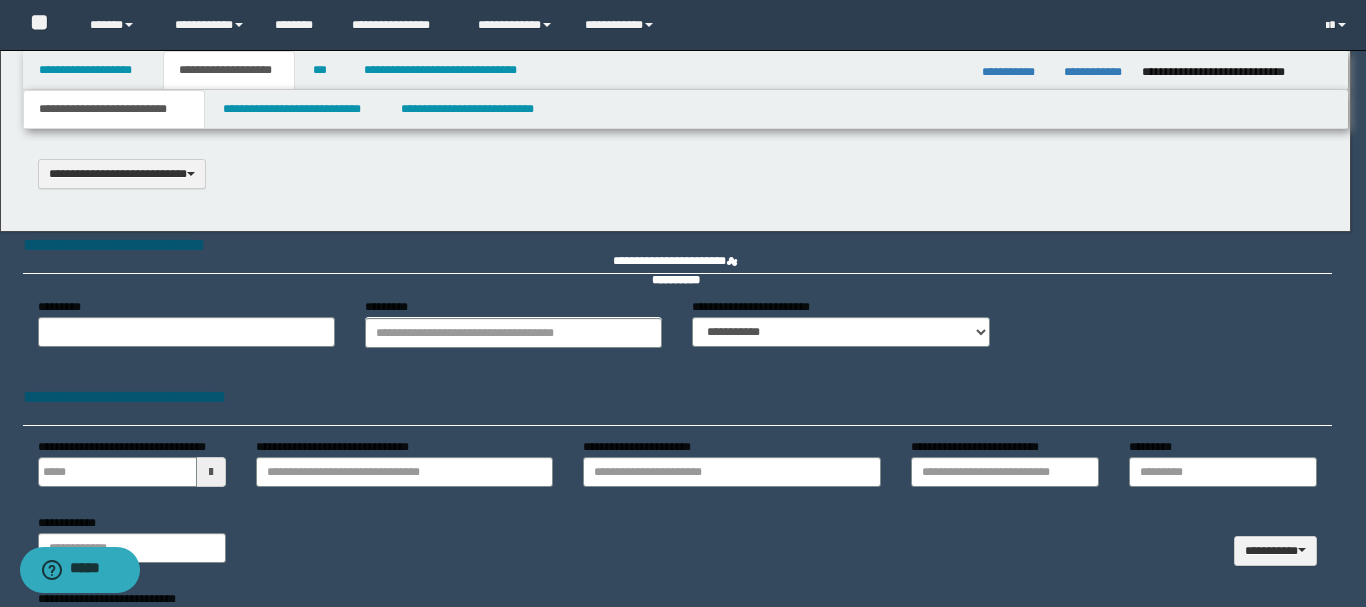type 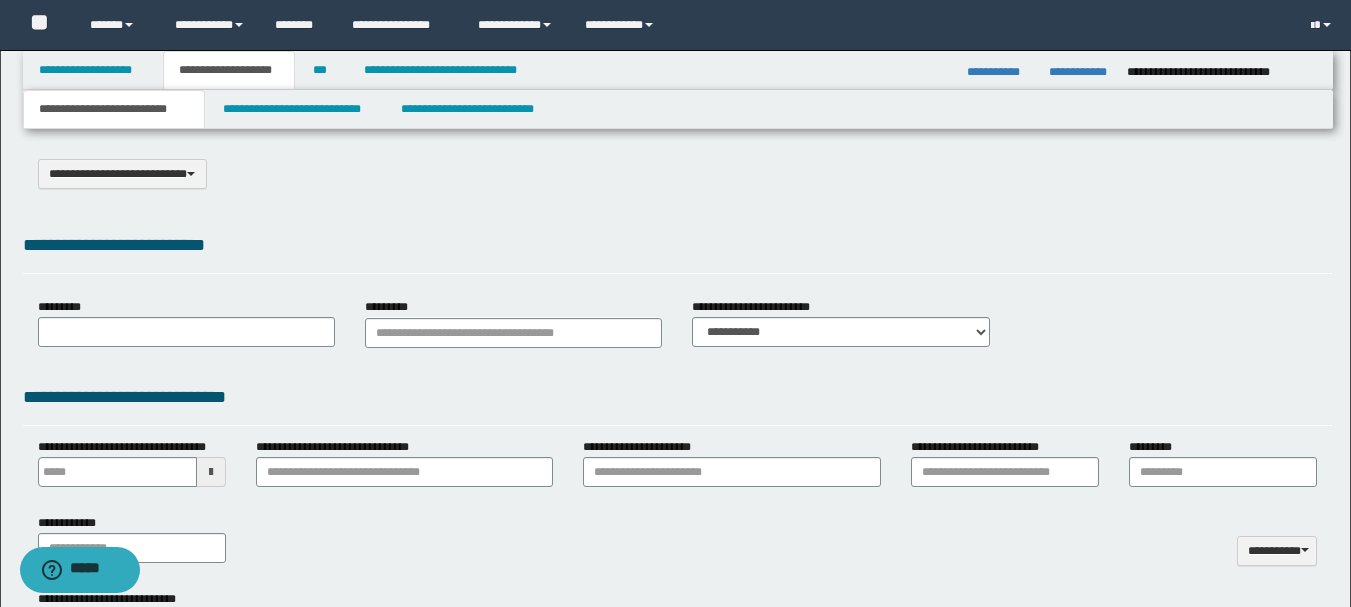 scroll, scrollTop: 0, scrollLeft: 0, axis: both 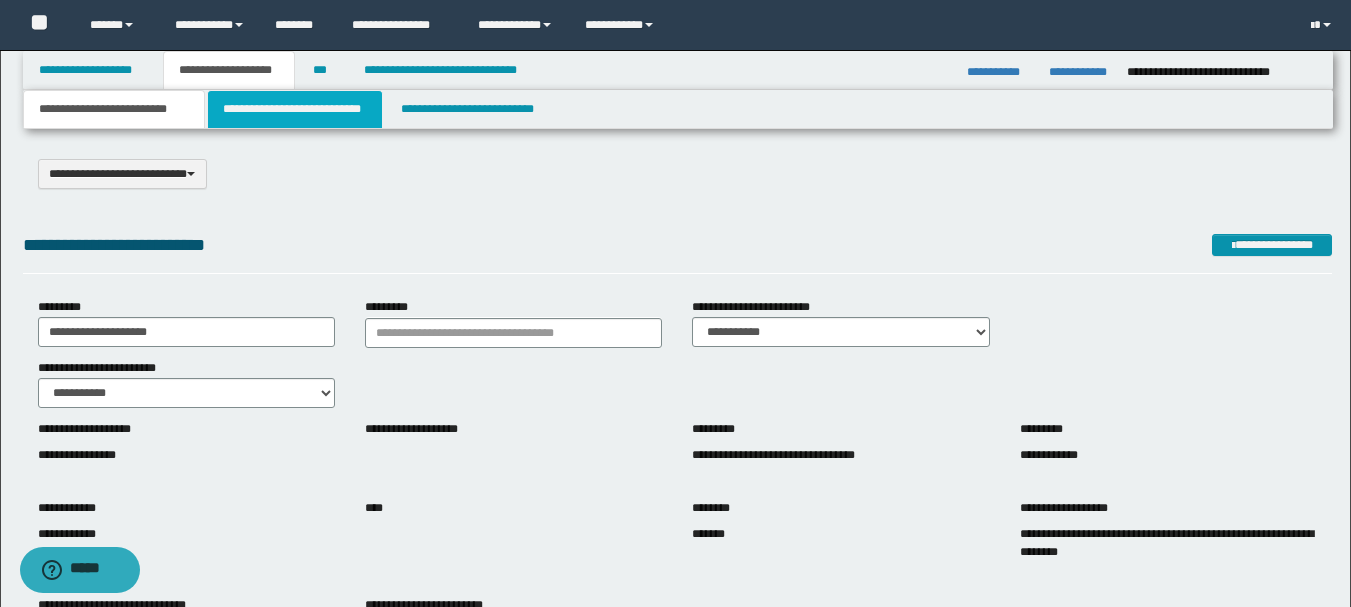 click on "**********" at bounding box center (295, 109) 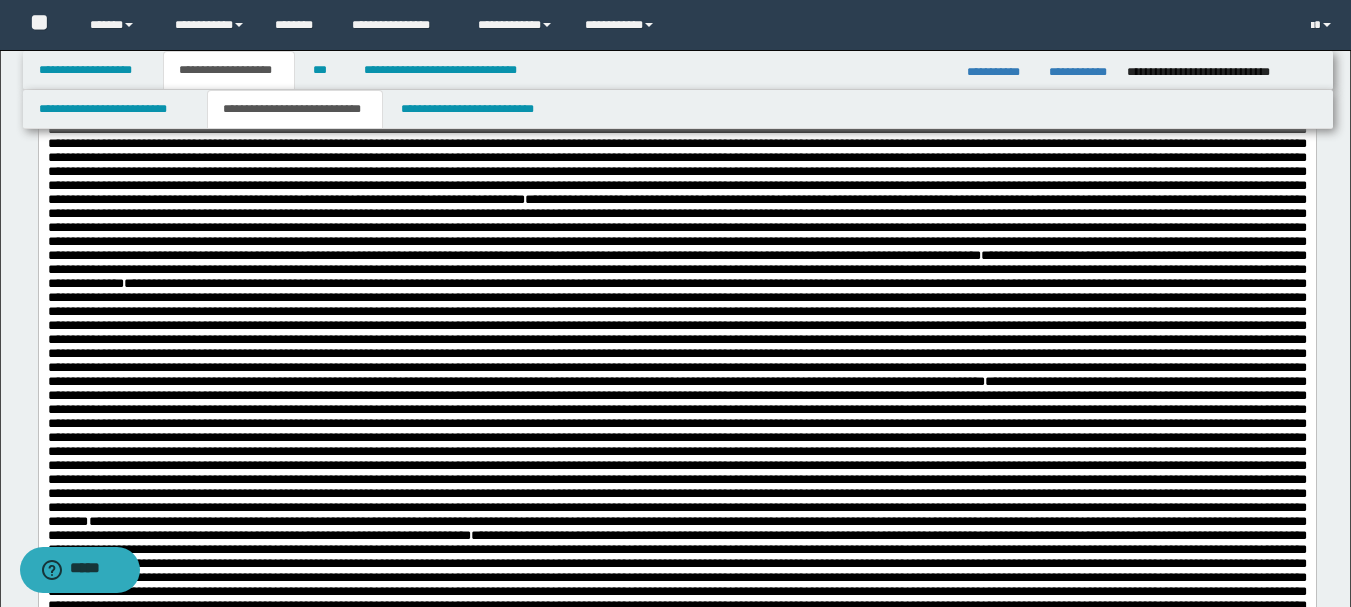 scroll, scrollTop: 0, scrollLeft: 0, axis: both 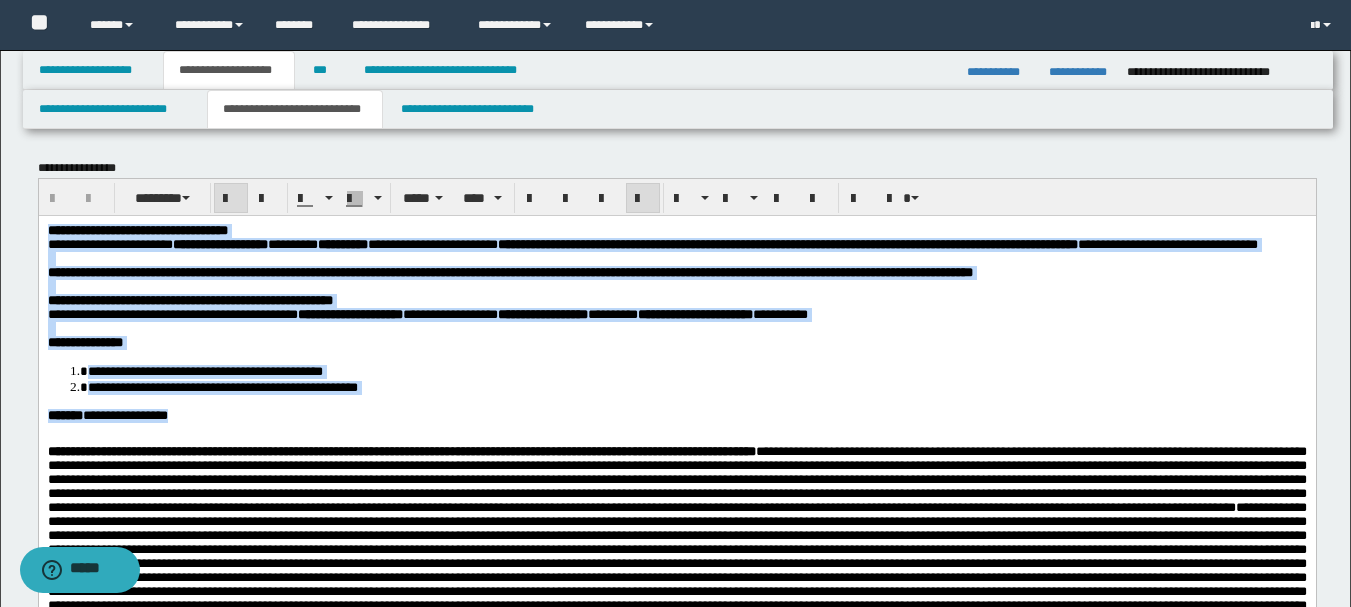 drag, startPoint x: 46, startPoint y: 233, endPoint x: 252, endPoint y: 453, distance: 301.3901 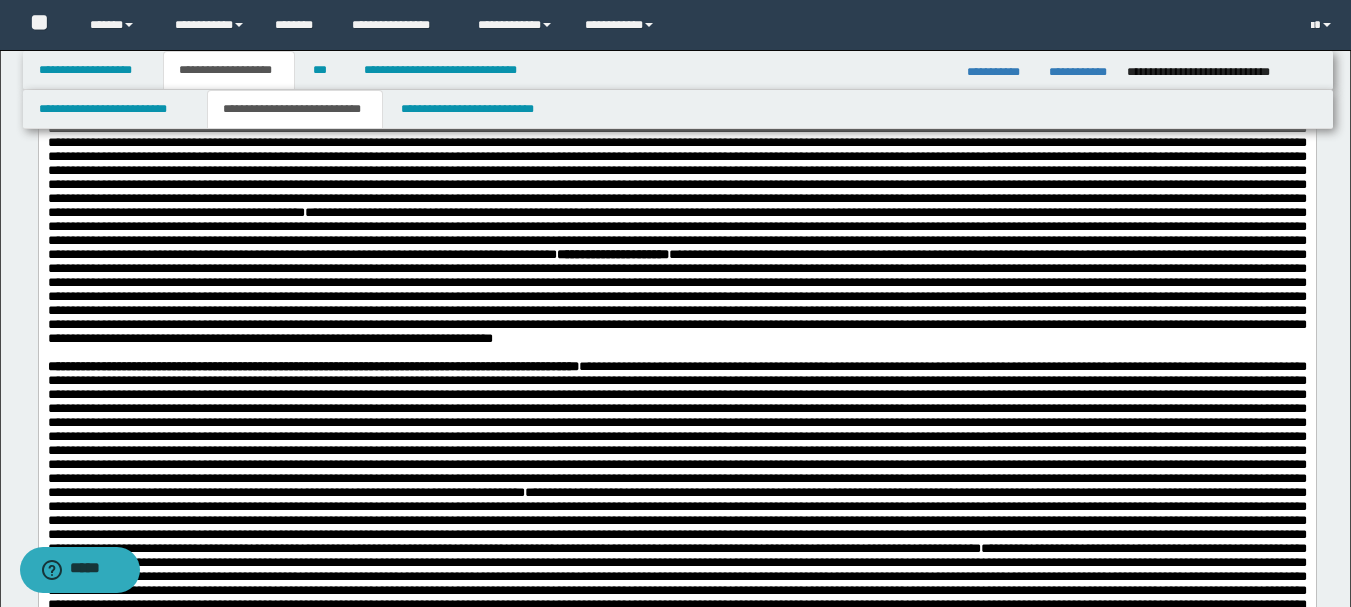 scroll, scrollTop: 0, scrollLeft: 0, axis: both 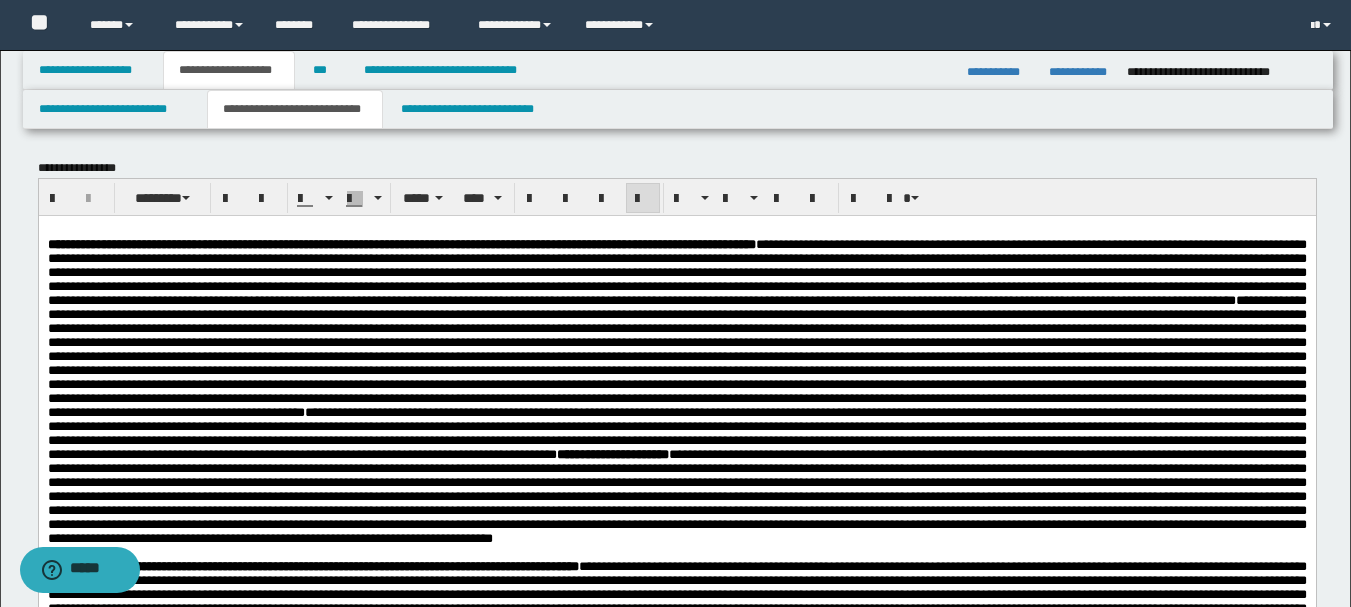 paste 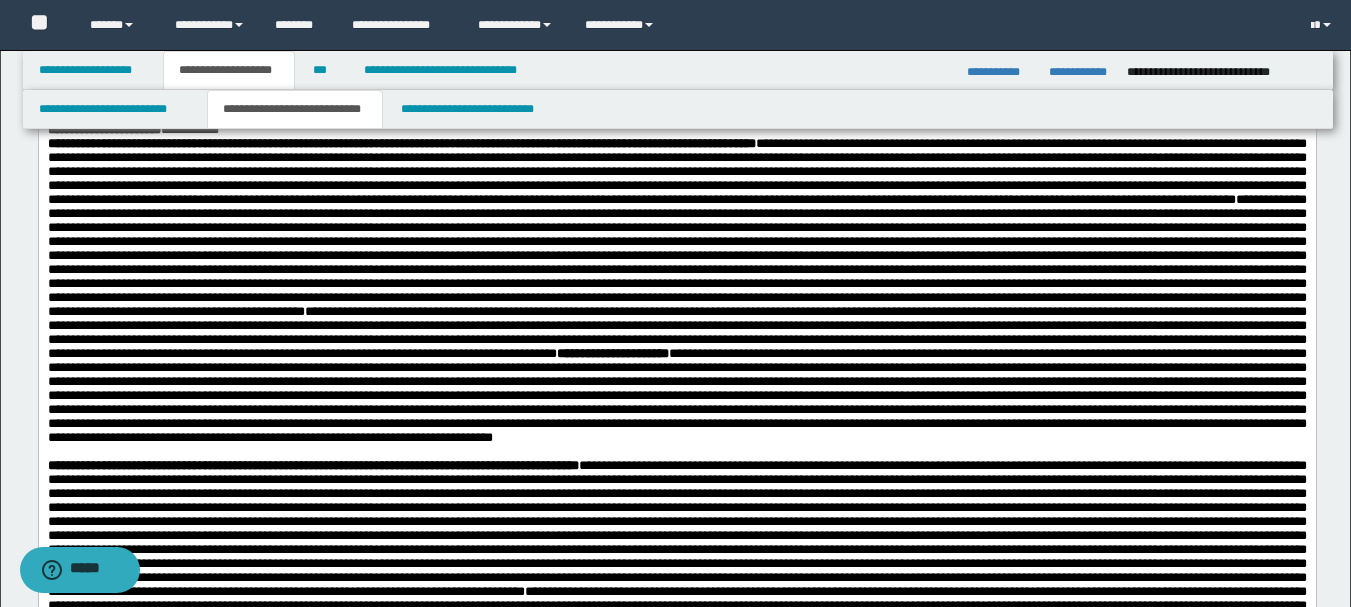 scroll, scrollTop: 400, scrollLeft: 0, axis: vertical 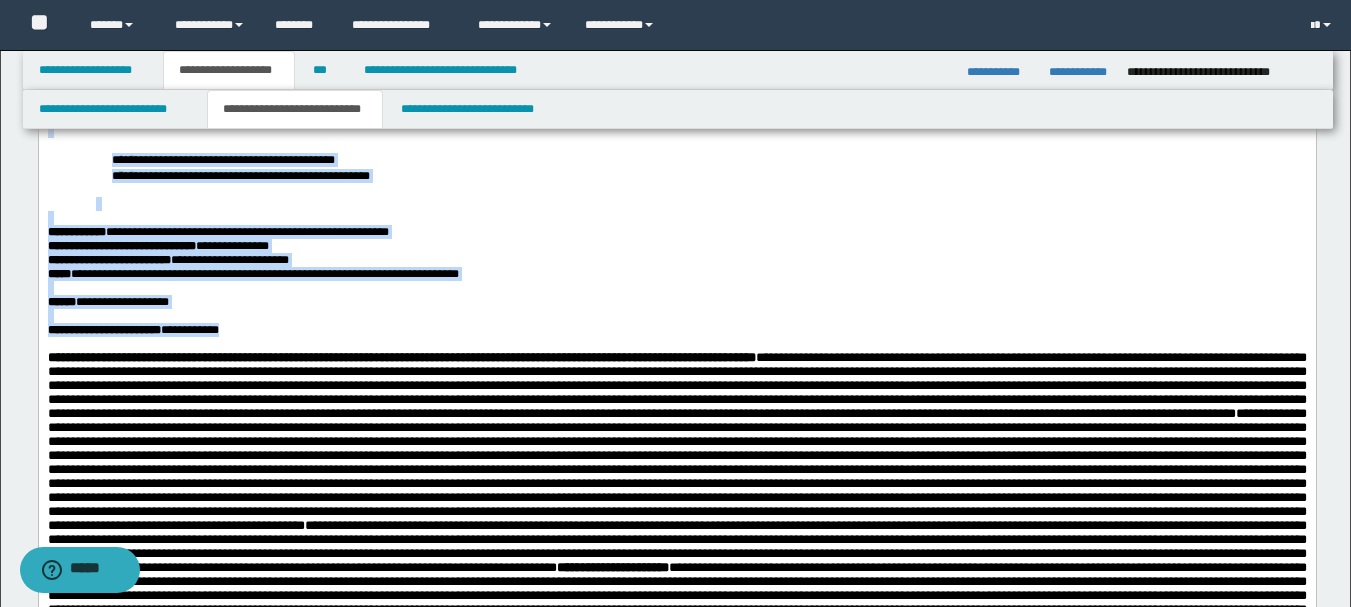 drag, startPoint x: 272, startPoint y: 424, endPoint x: 114, endPoint y: 21, distance: 432.86603 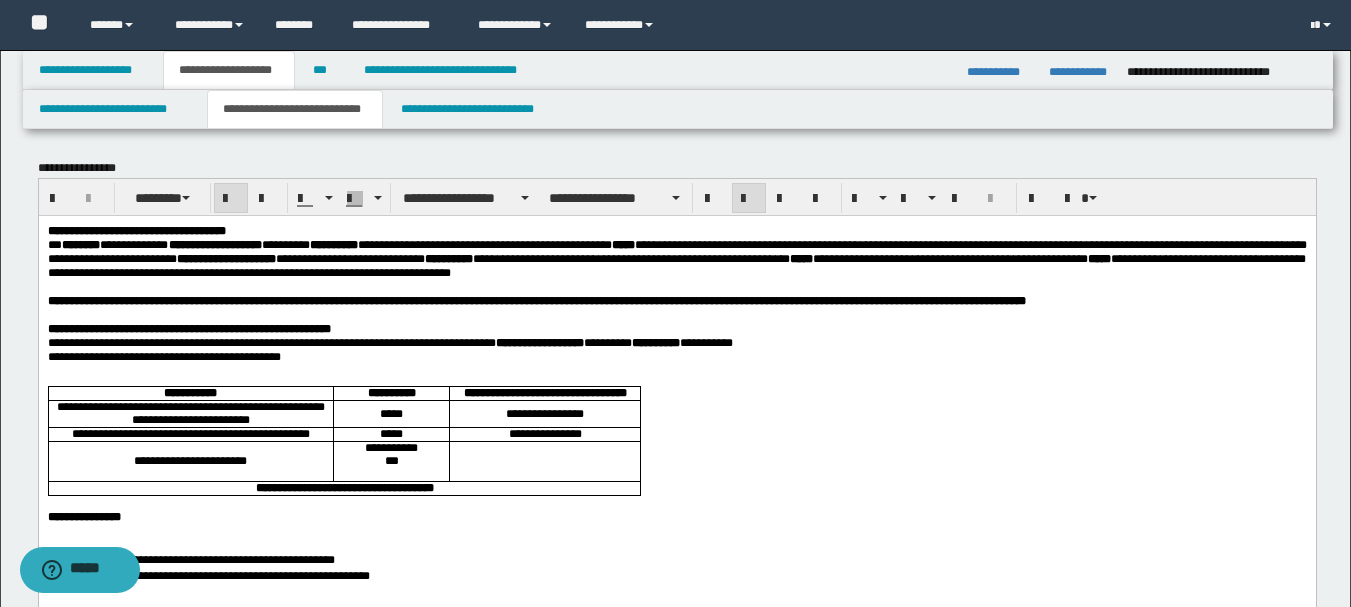 click on "**********" at bounding box center [676, 258] 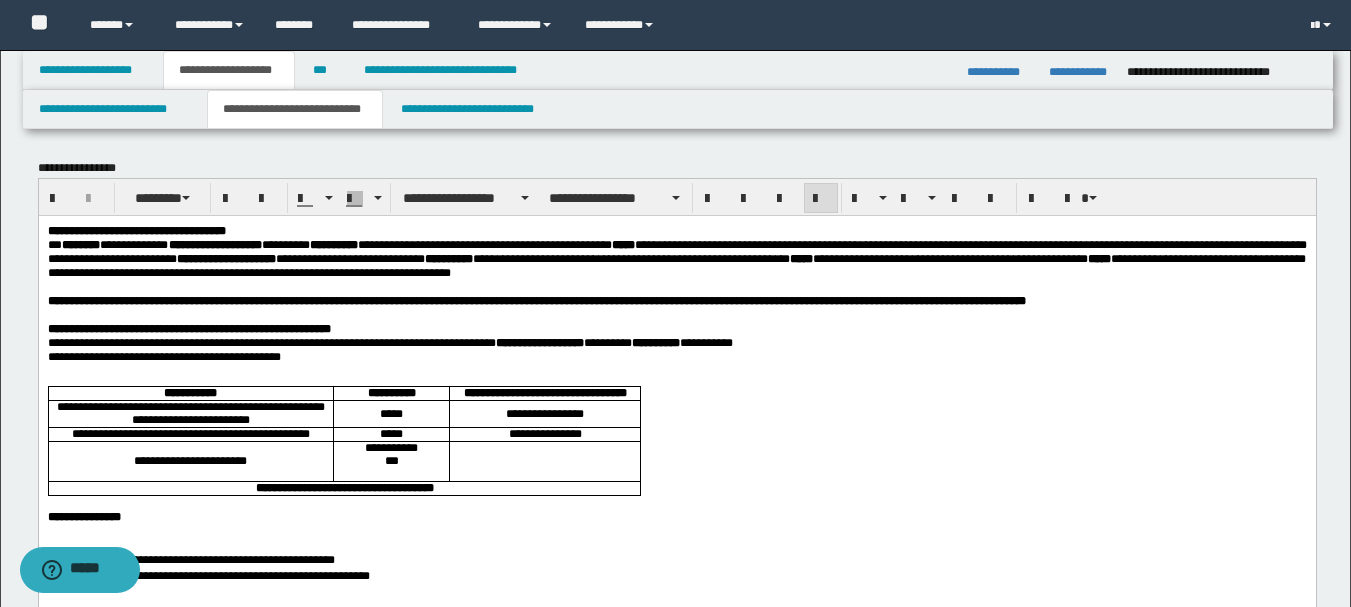 click on "**********" at bounding box center [676, 1001] 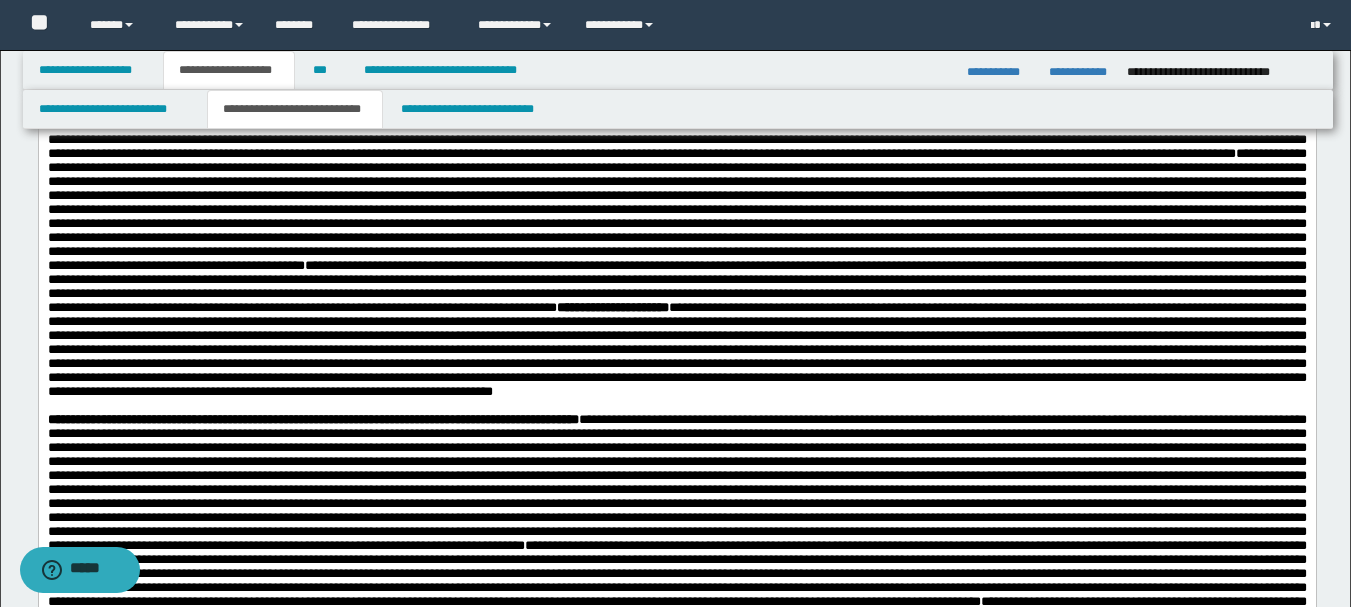 scroll, scrollTop: 570, scrollLeft: 0, axis: vertical 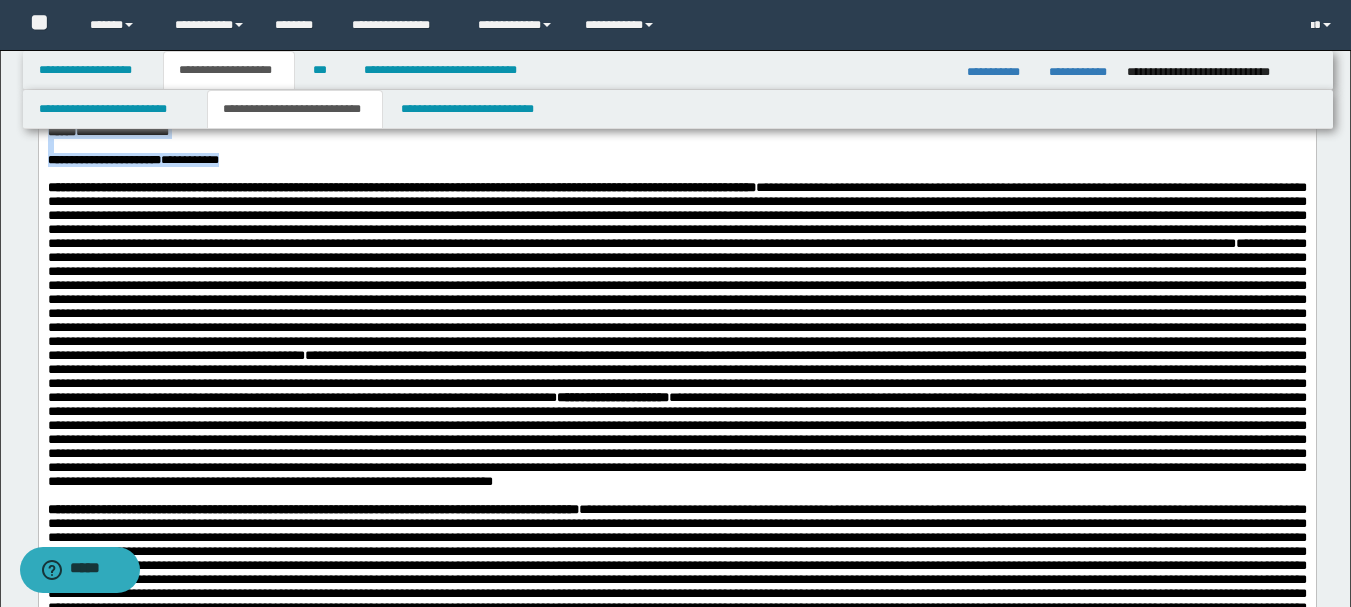 drag, startPoint x: 47, startPoint y: -337, endPoint x: 330, endPoint y: 254, distance: 655.2633 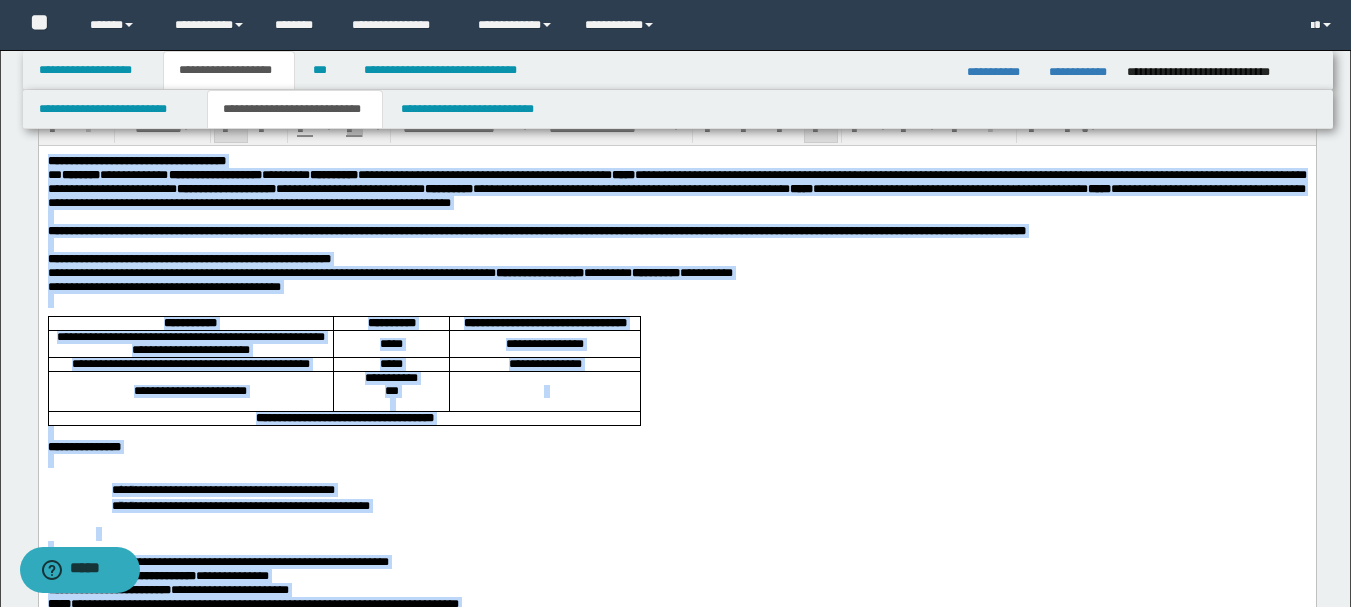 scroll, scrollTop: 0, scrollLeft: 0, axis: both 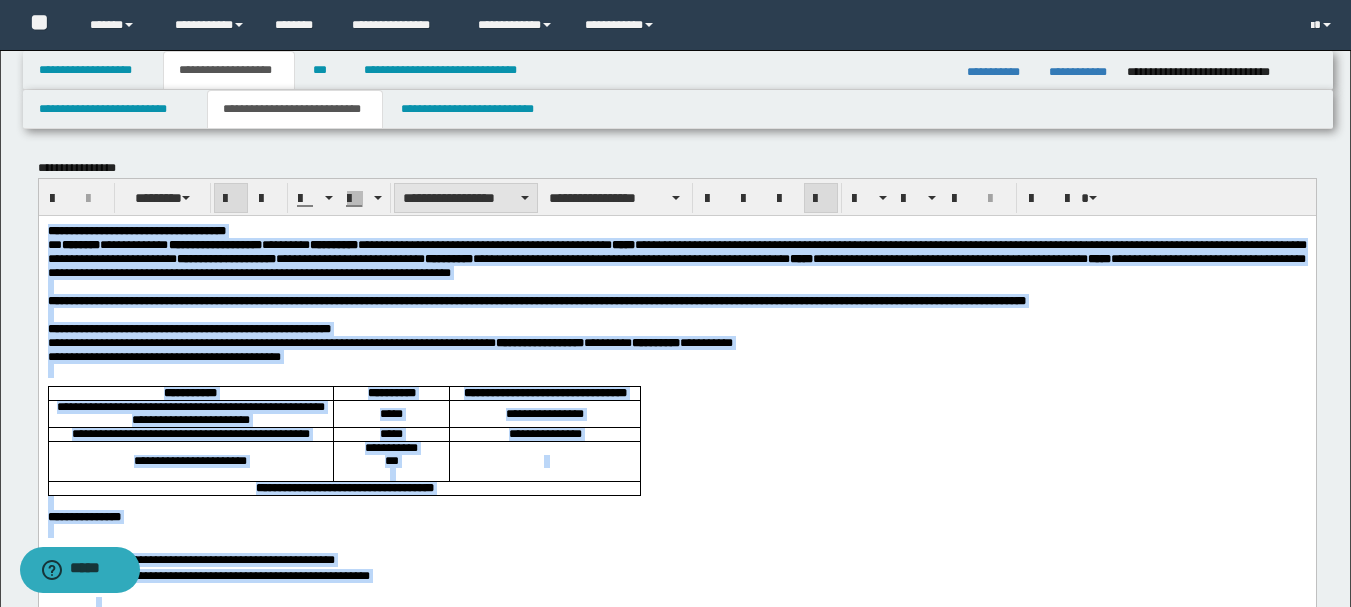 click on "**********" at bounding box center (466, 198) 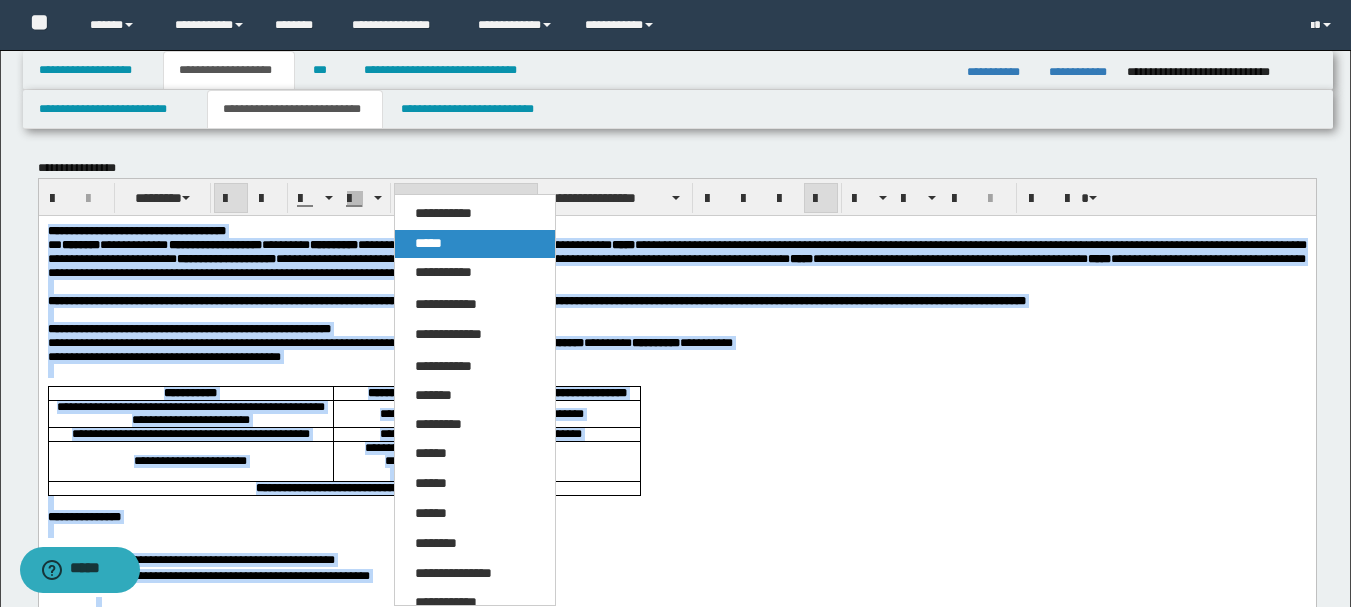 click on "*****" at bounding box center (475, 244) 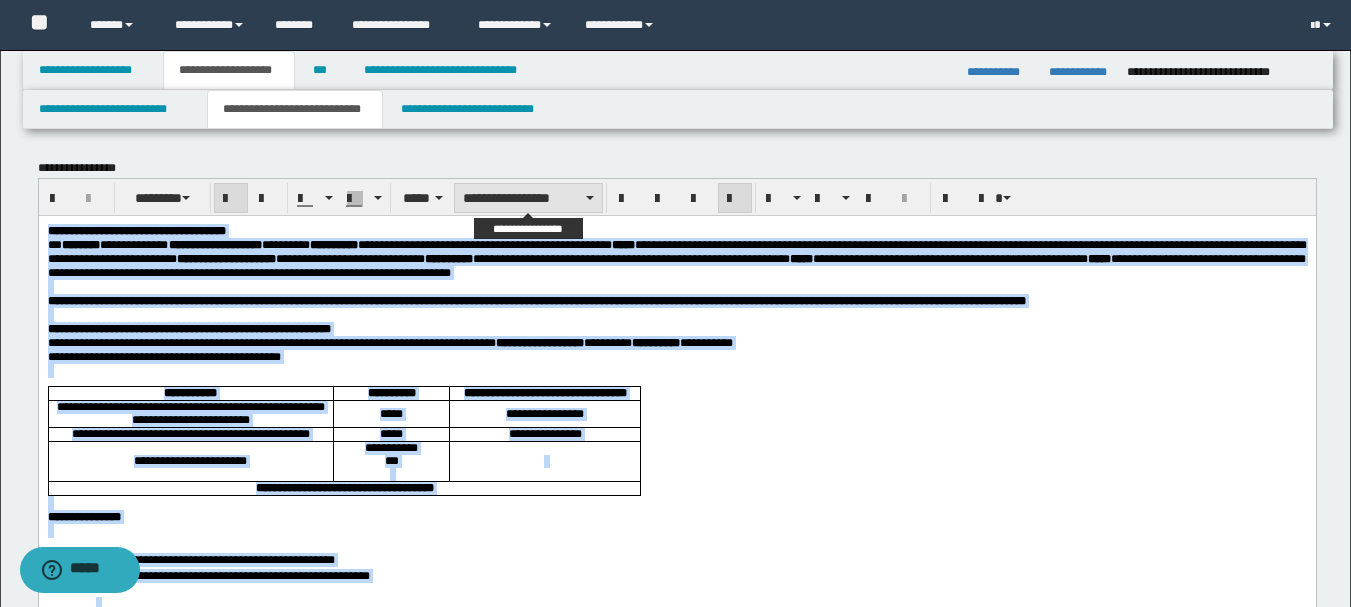 click on "**********" at bounding box center [528, 198] 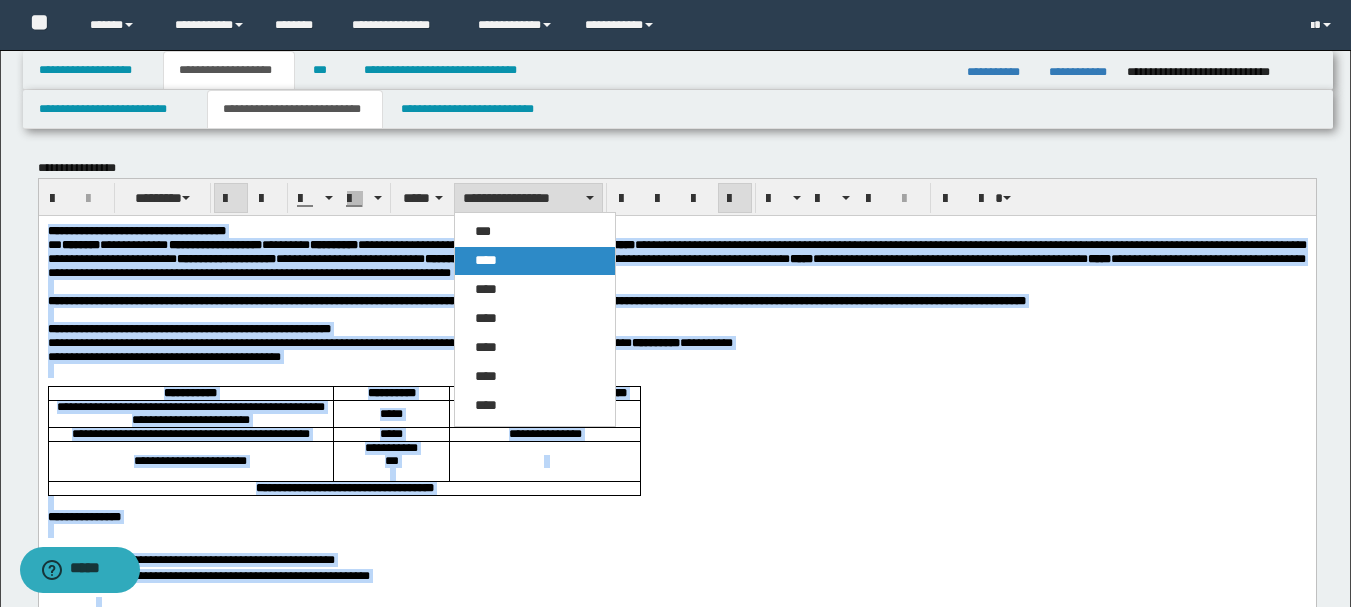 click on "****" at bounding box center [486, 260] 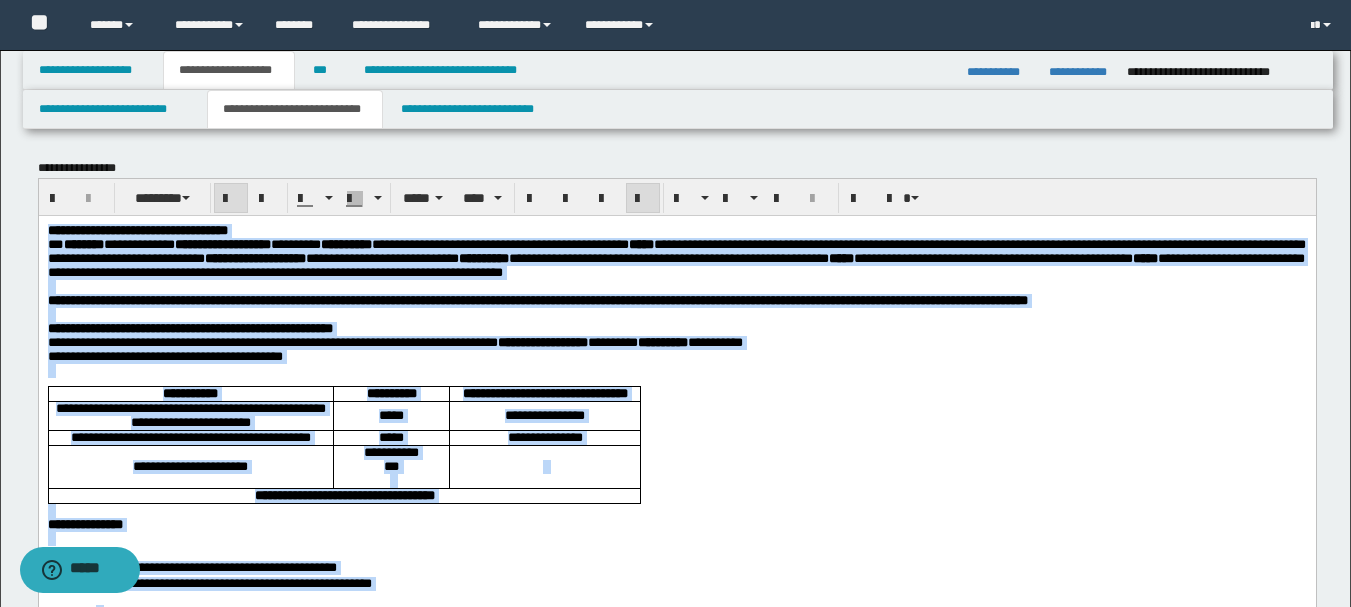 click on "**********" at bounding box center [676, 258] 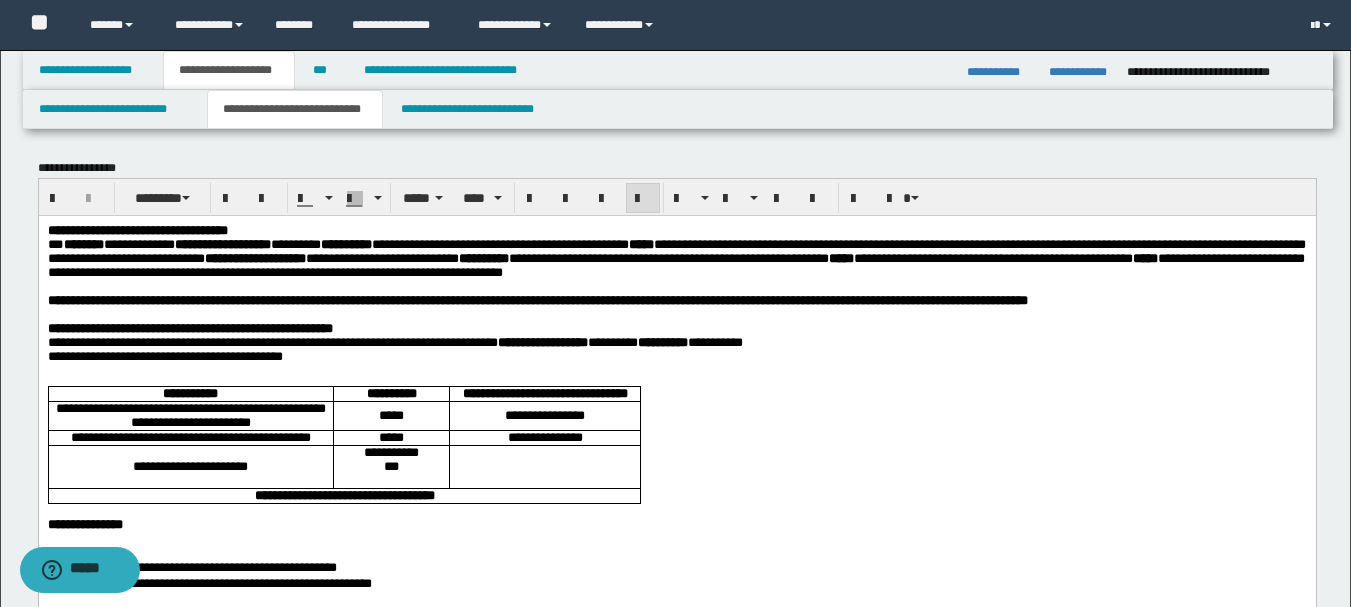 scroll, scrollTop: 300, scrollLeft: 0, axis: vertical 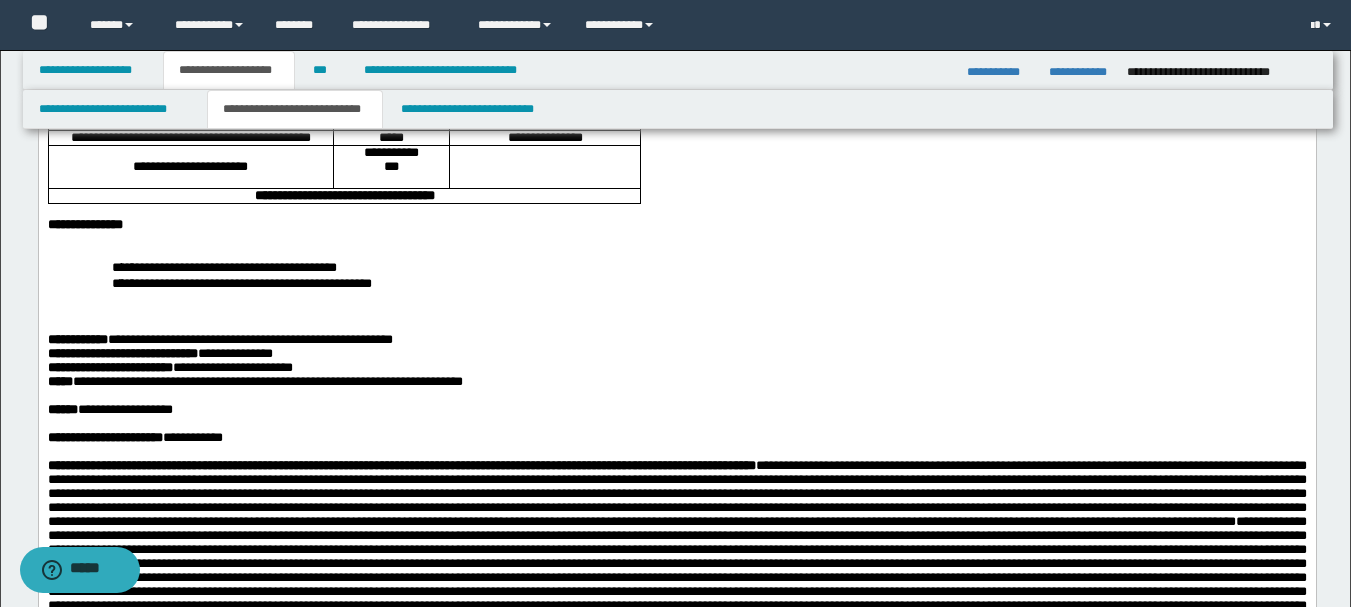 click on "**********" at bounding box center (254, 381) 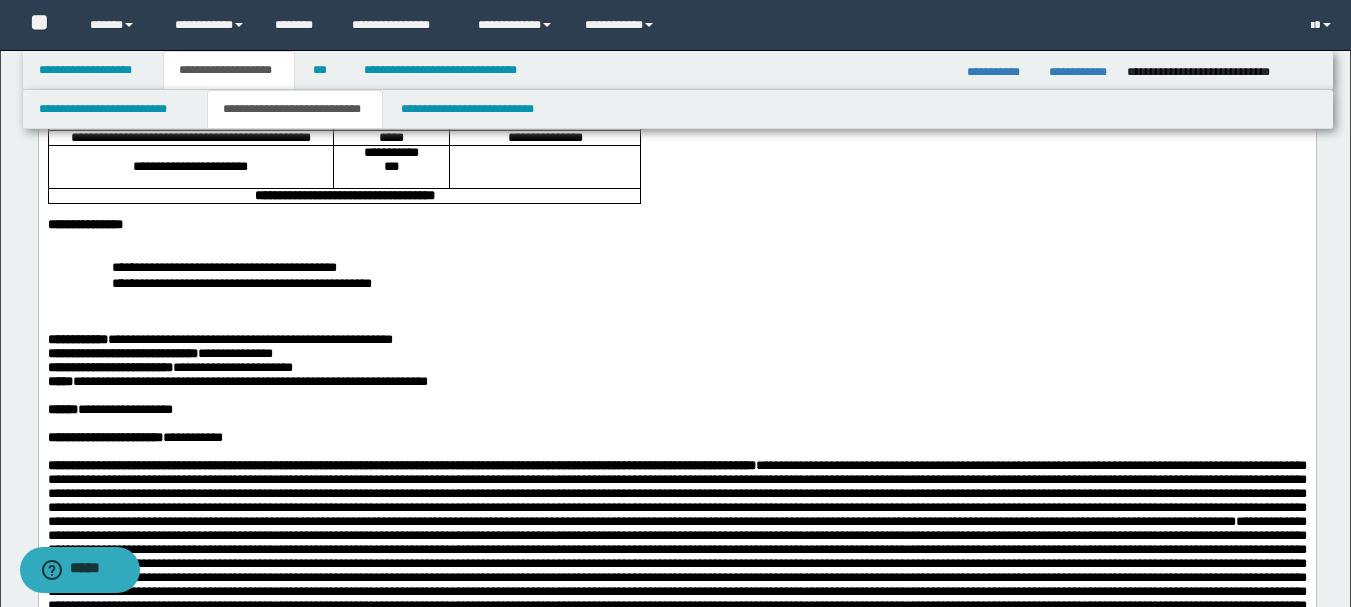 scroll, scrollTop: 600, scrollLeft: 0, axis: vertical 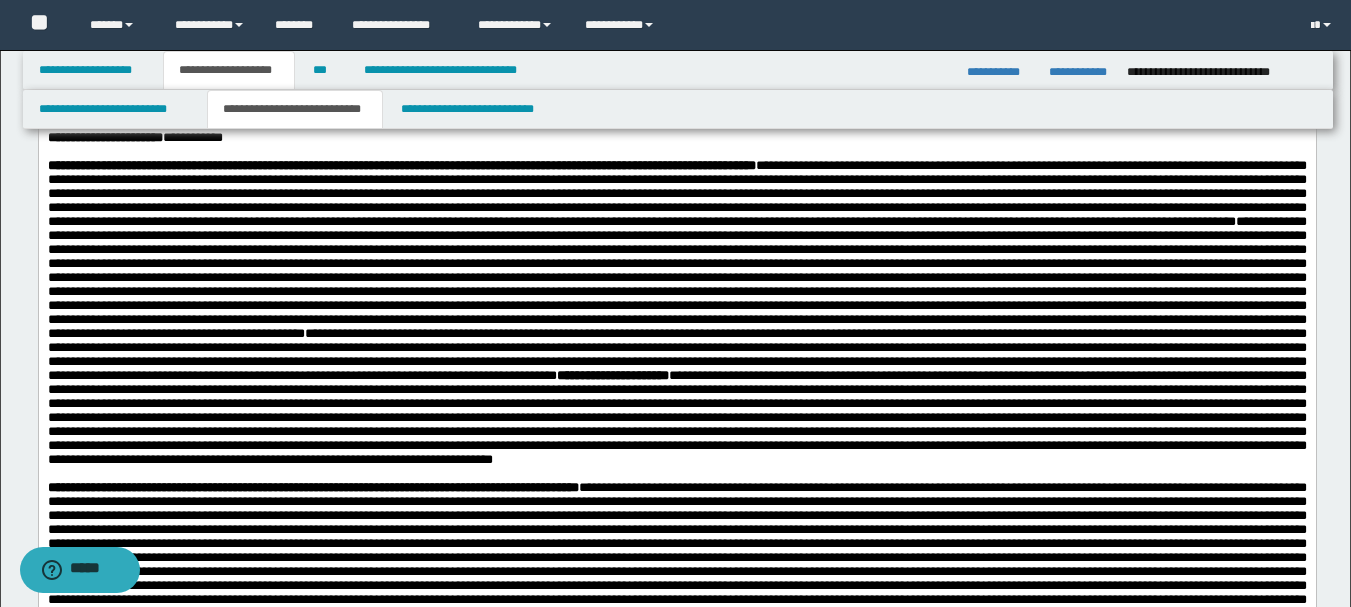 click at bounding box center [676, 277] 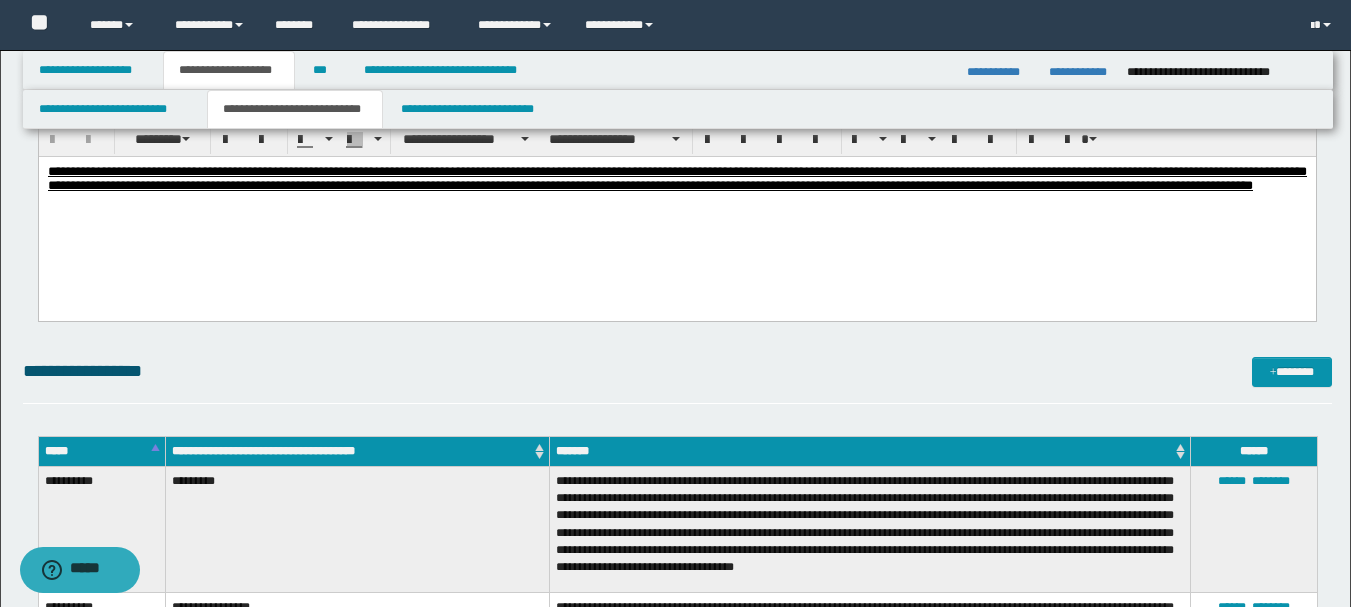 scroll, scrollTop: 1643, scrollLeft: 0, axis: vertical 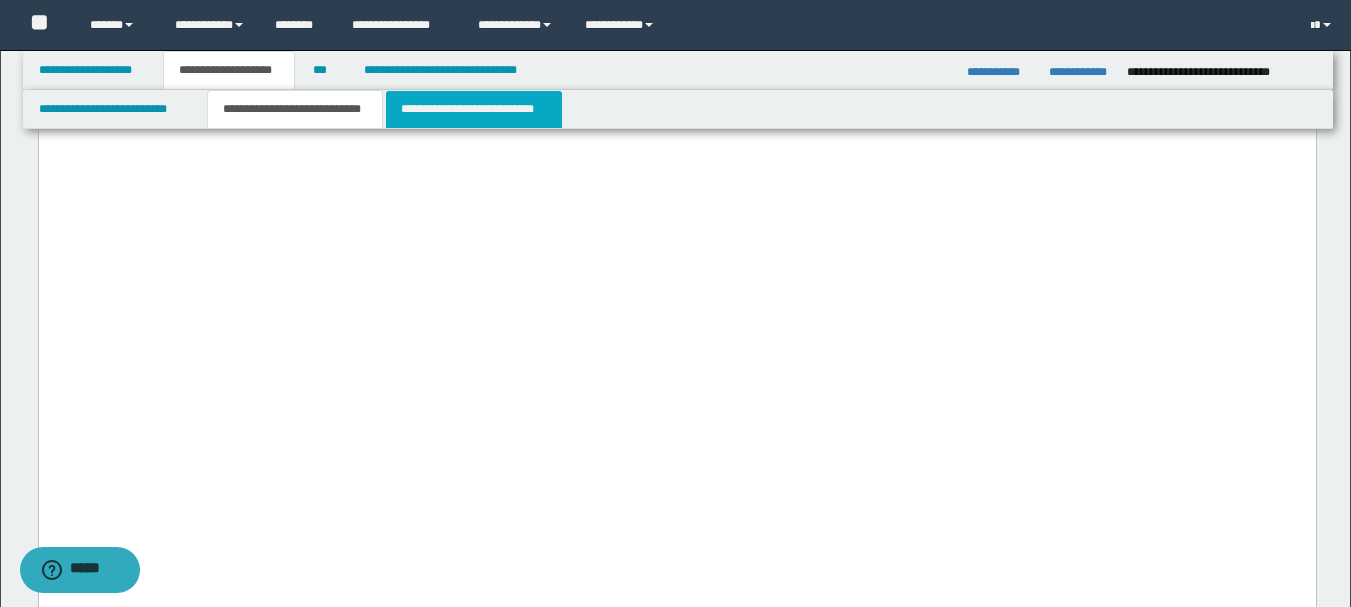 click on "**********" at bounding box center [474, 109] 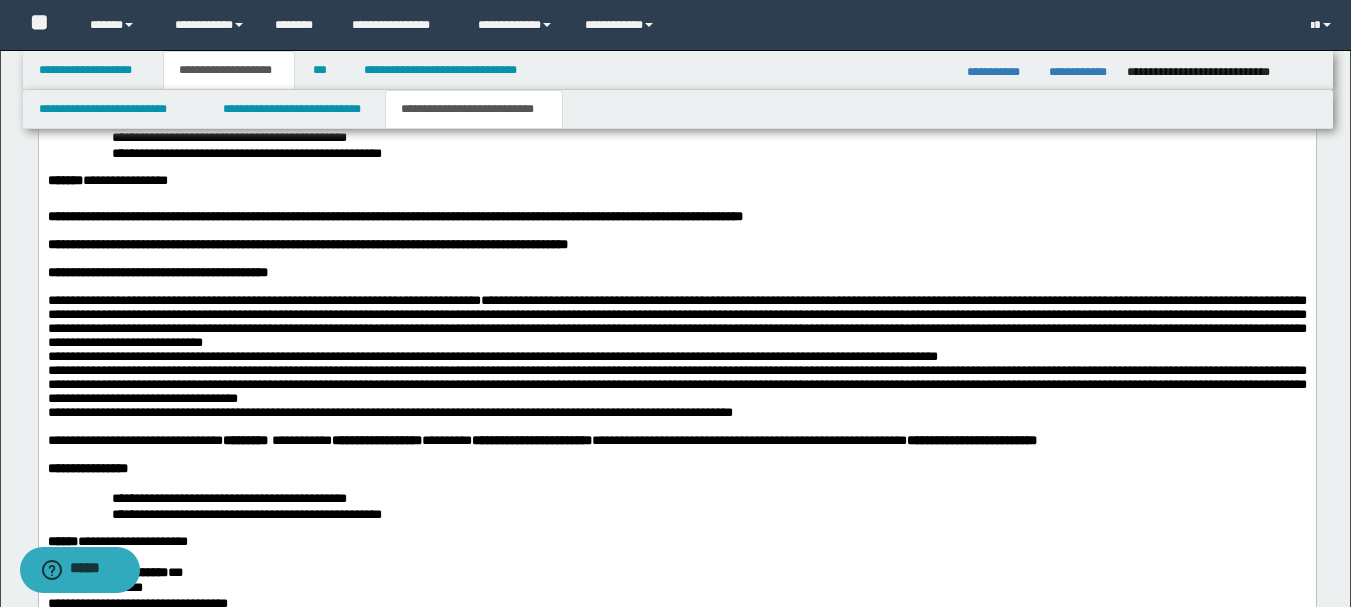 scroll, scrollTop: 1672, scrollLeft: 0, axis: vertical 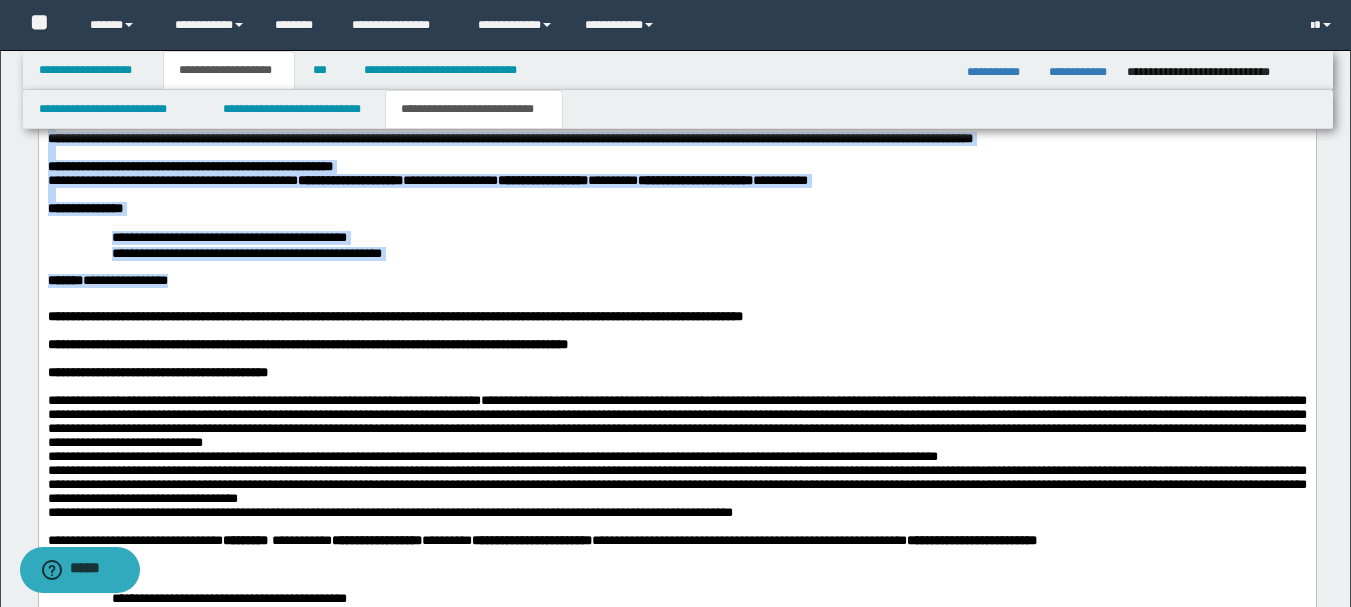 drag, startPoint x: 223, startPoint y: 344, endPoint x: 26, endPoint y: 39, distance: 363.0895 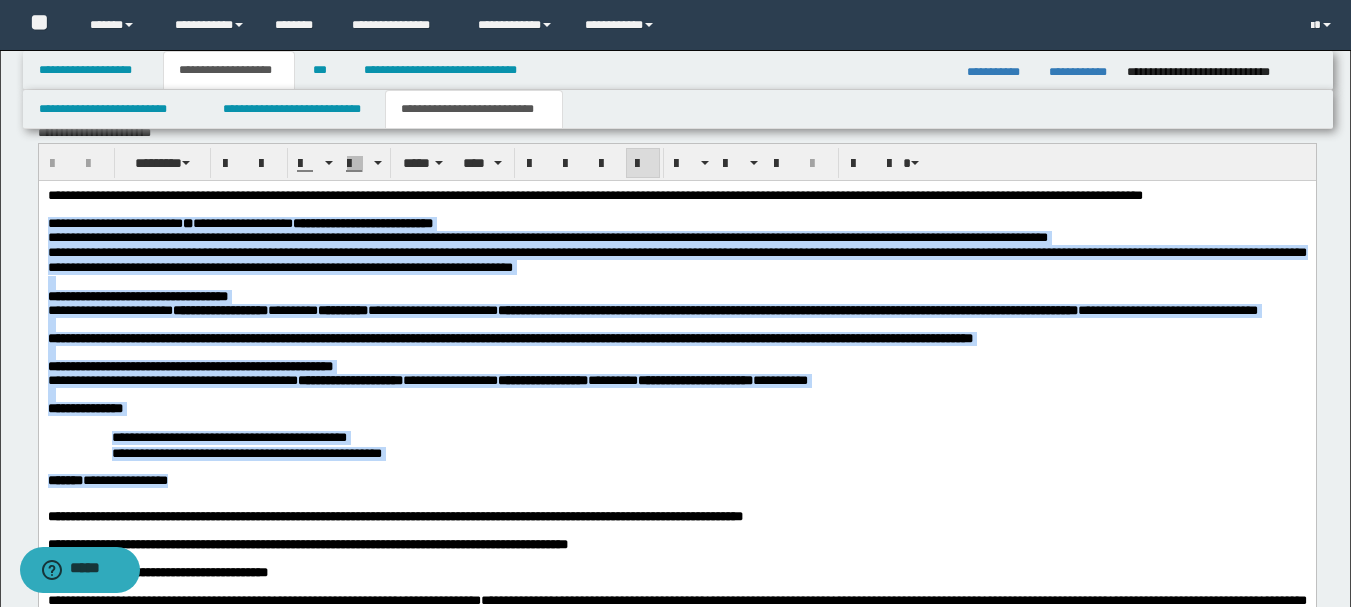 scroll, scrollTop: 1372, scrollLeft: 0, axis: vertical 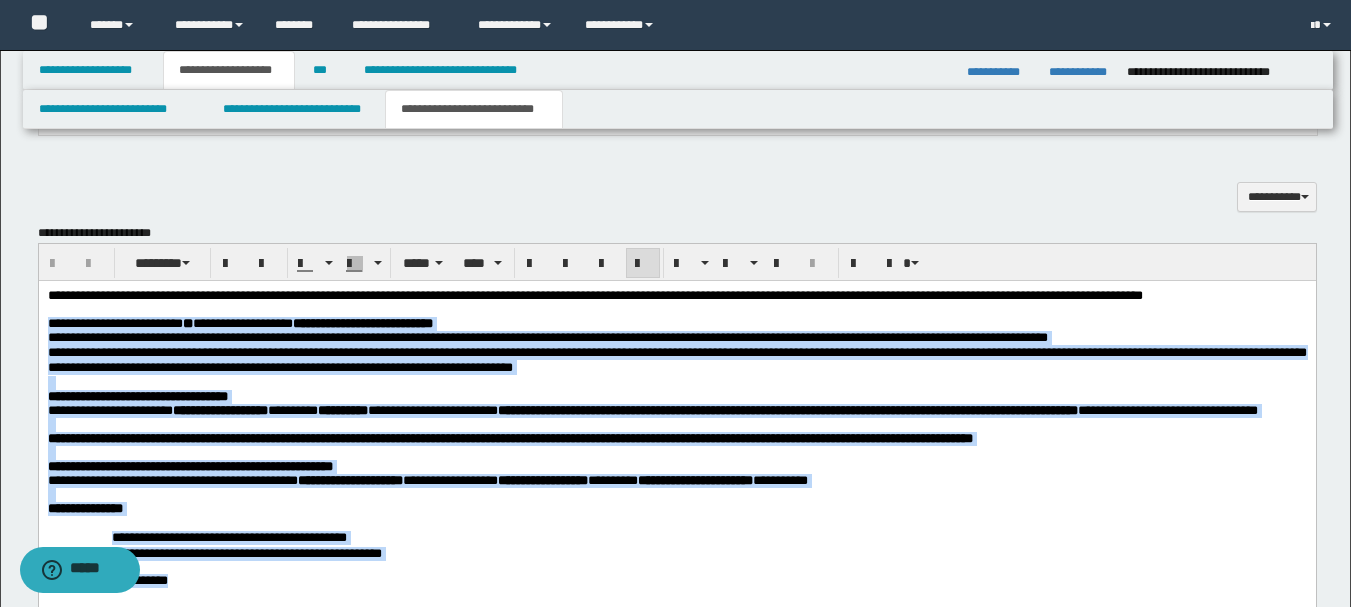 click at bounding box center [676, 424] 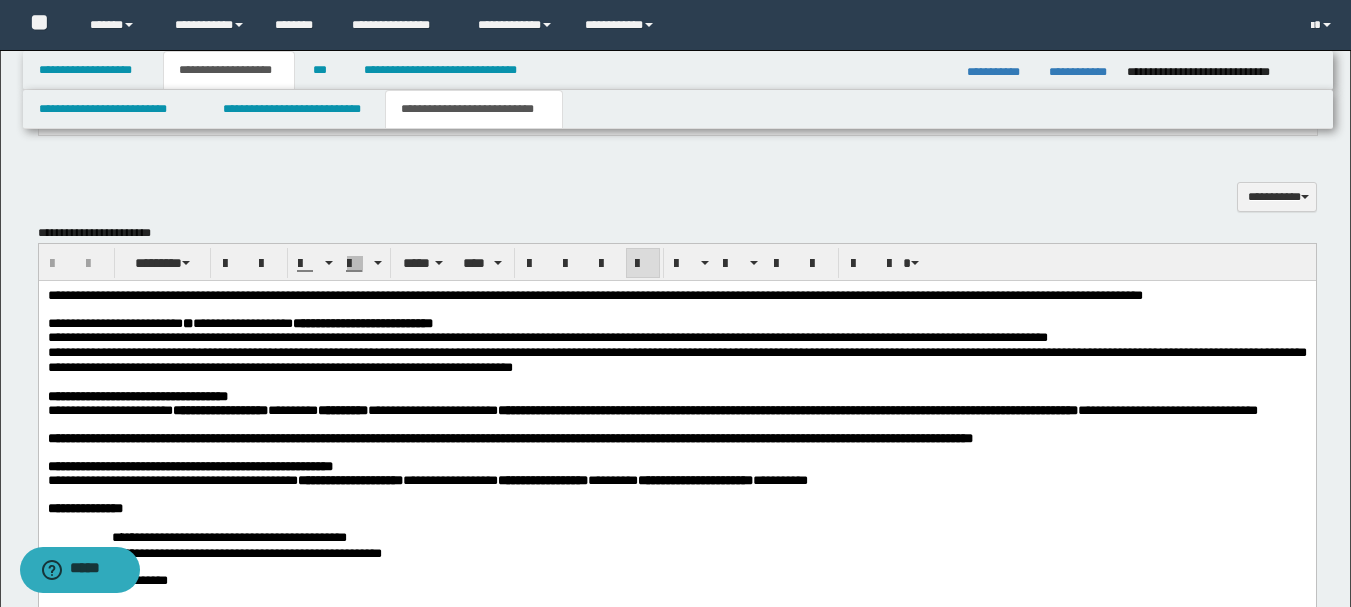 scroll, scrollTop: 1572, scrollLeft: 0, axis: vertical 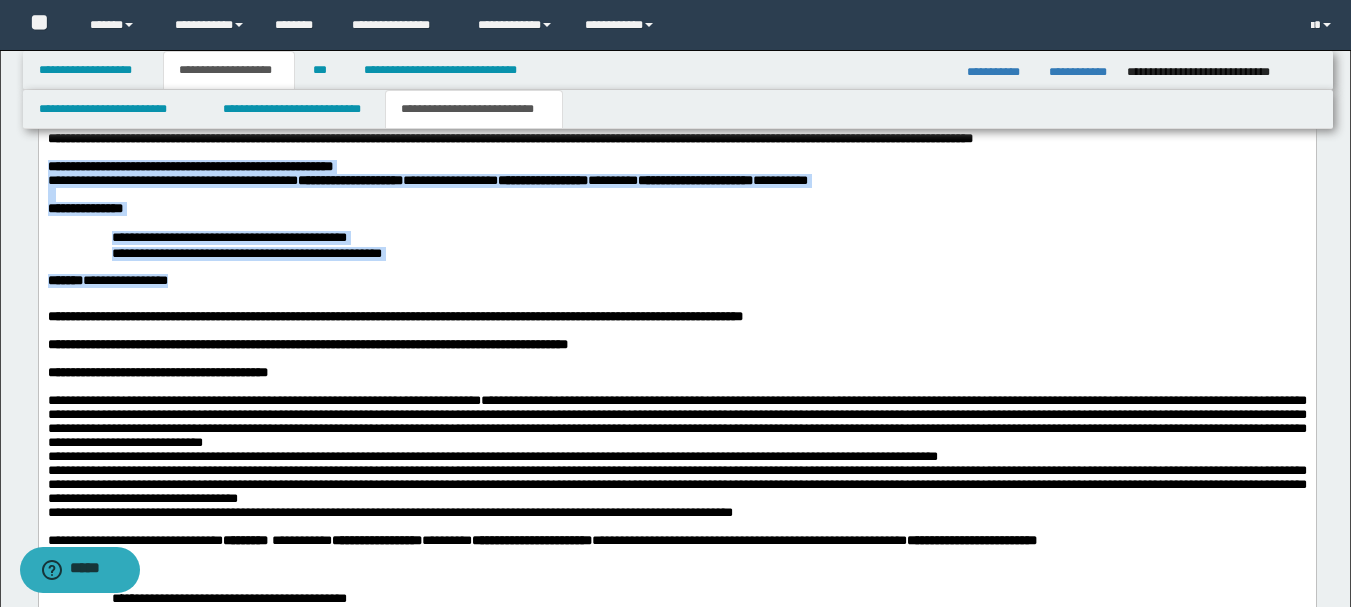 drag, startPoint x: 47, startPoint y: 221, endPoint x: 217, endPoint y: 342, distance: 208.66481 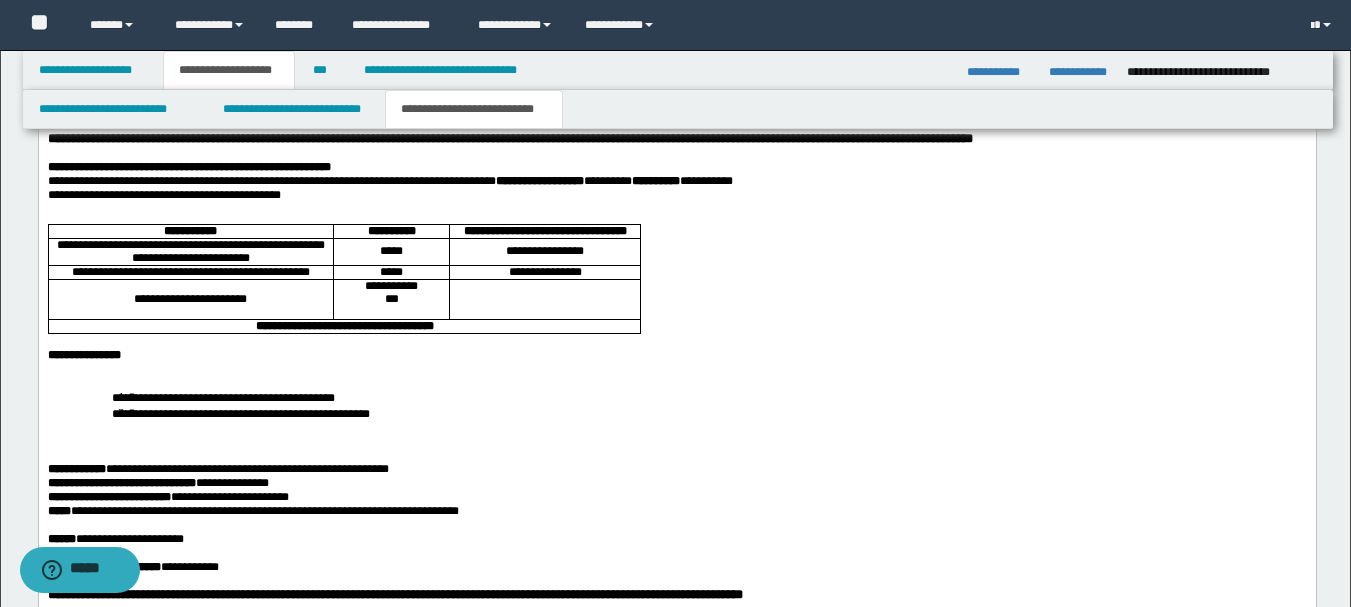 scroll, scrollTop: 1872, scrollLeft: 0, axis: vertical 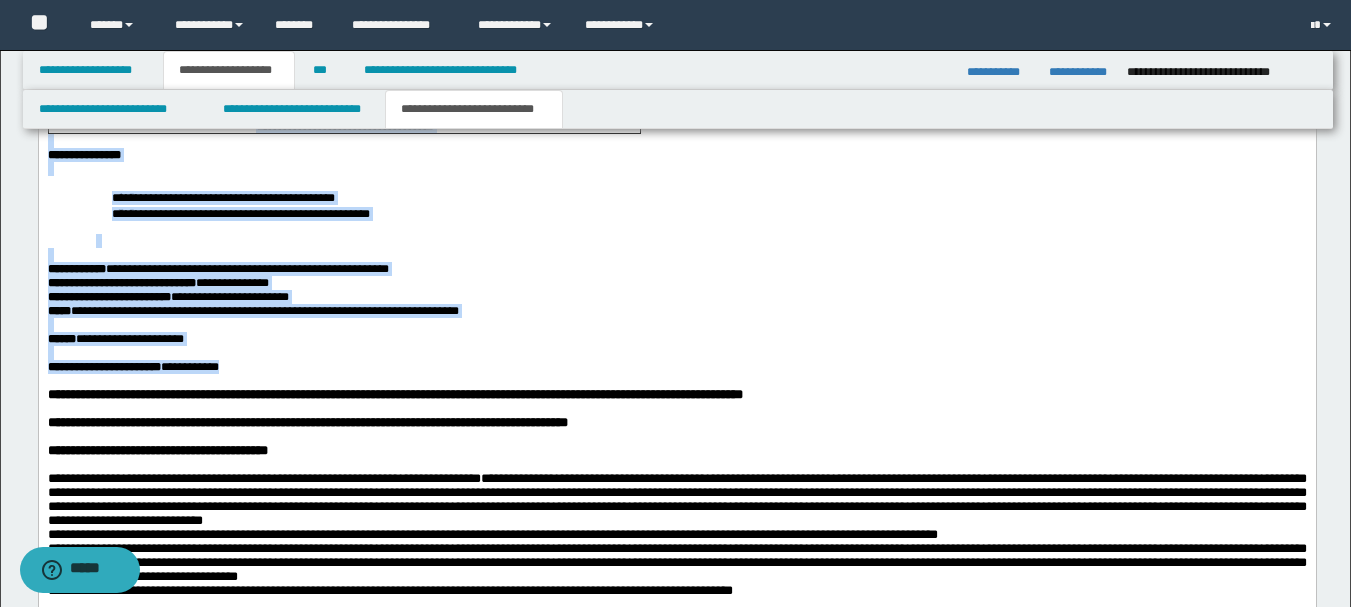 drag, startPoint x: 263, startPoint y: 496, endPoint x: -1, endPoint y: 31, distance: 534.7158 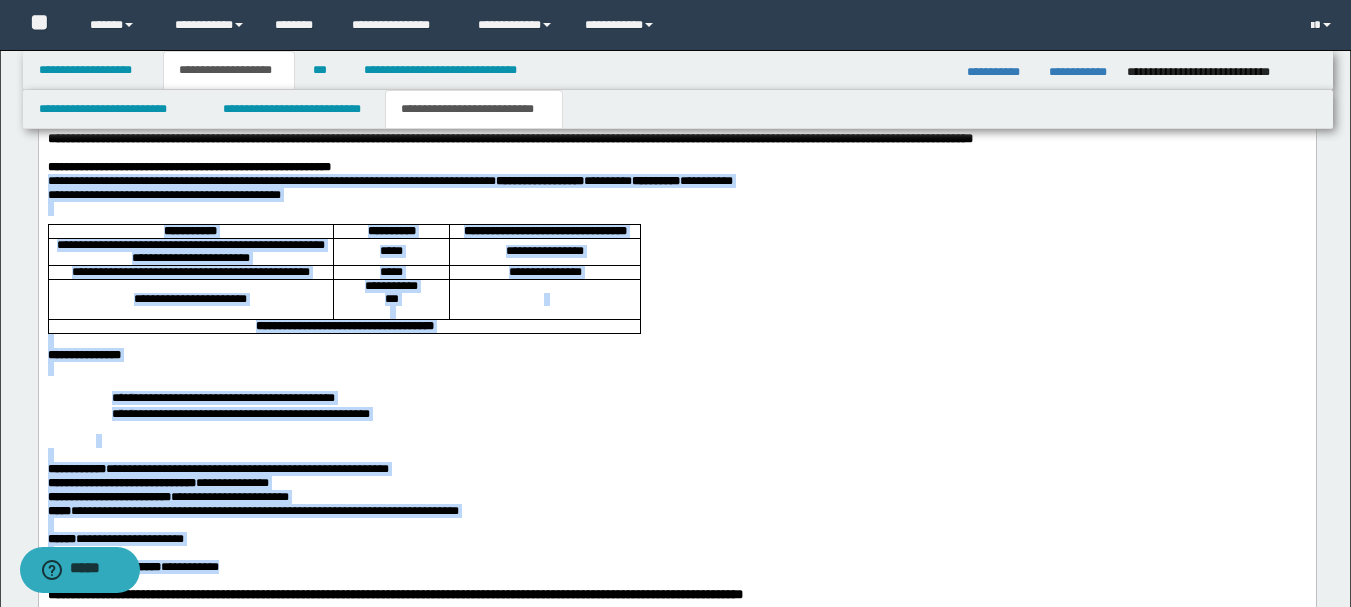 scroll, scrollTop: 1572, scrollLeft: 0, axis: vertical 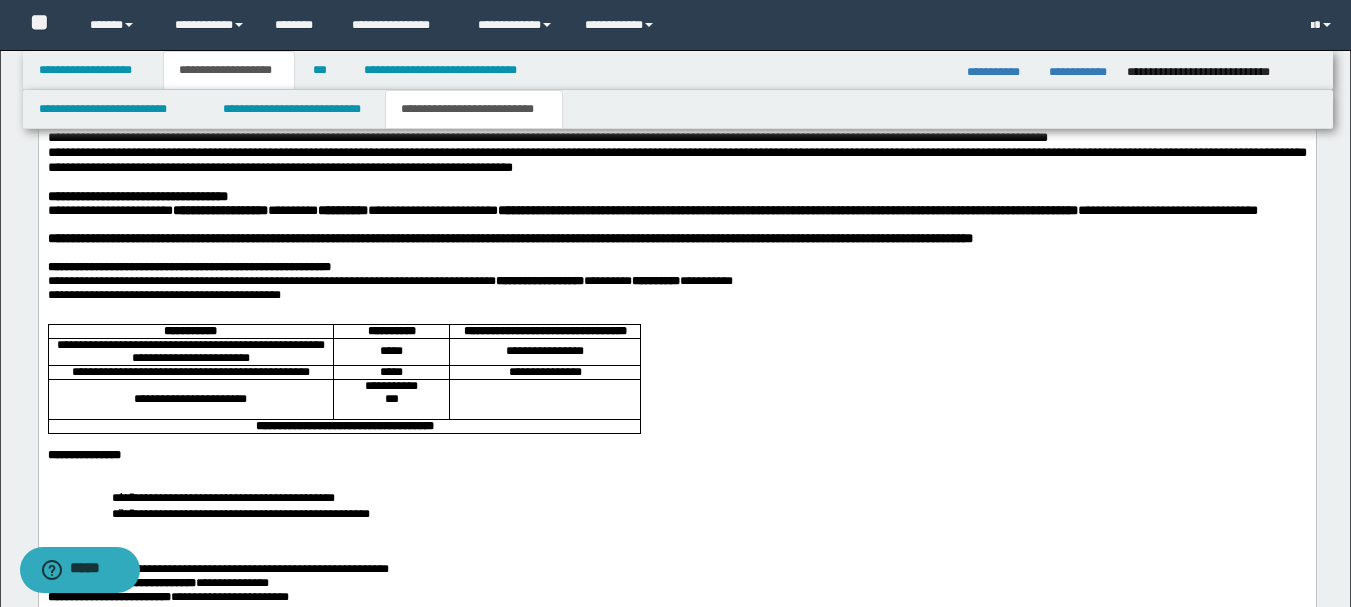 click at bounding box center (676, 252) 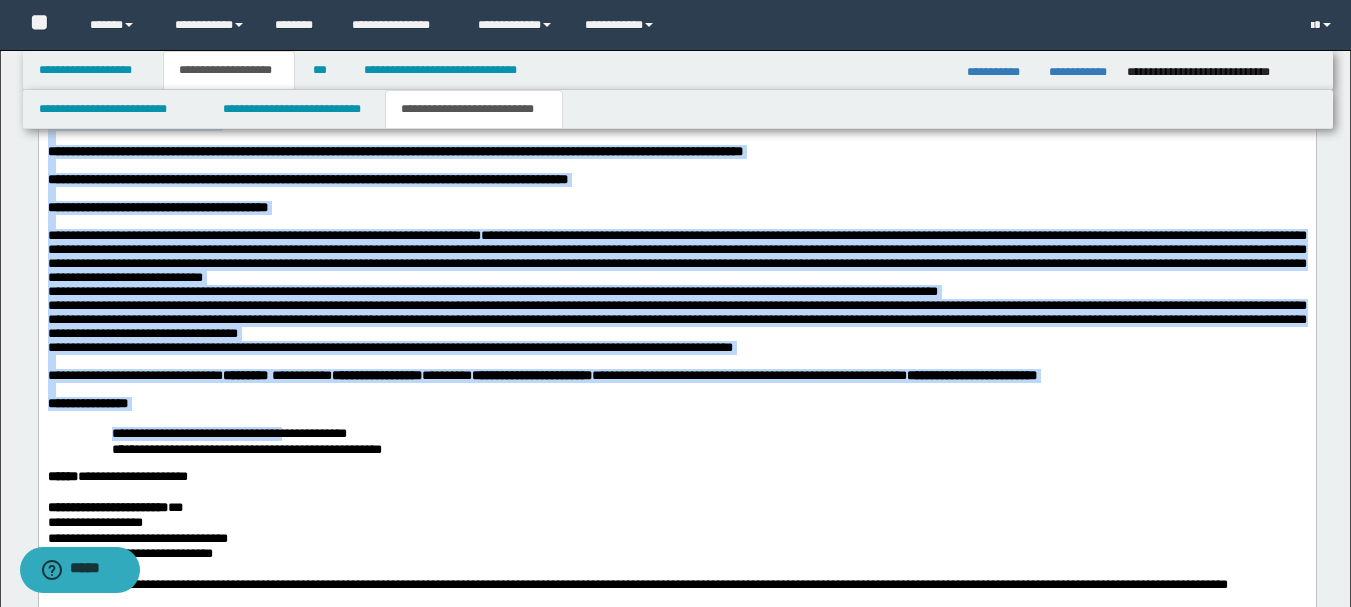 scroll, scrollTop: 2184, scrollLeft: 0, axis: vertical 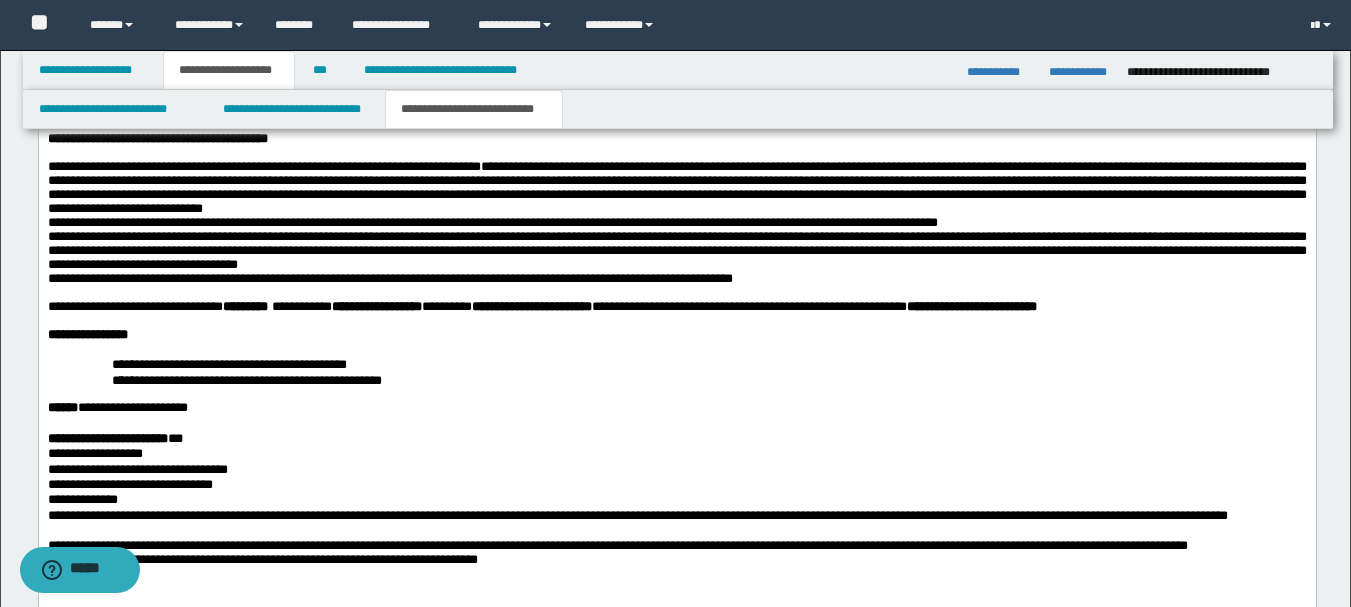drag, startPoint x: 47, startPoint y: -287, endPoint x: 304, endPoint y: 199, distance: 549.7681 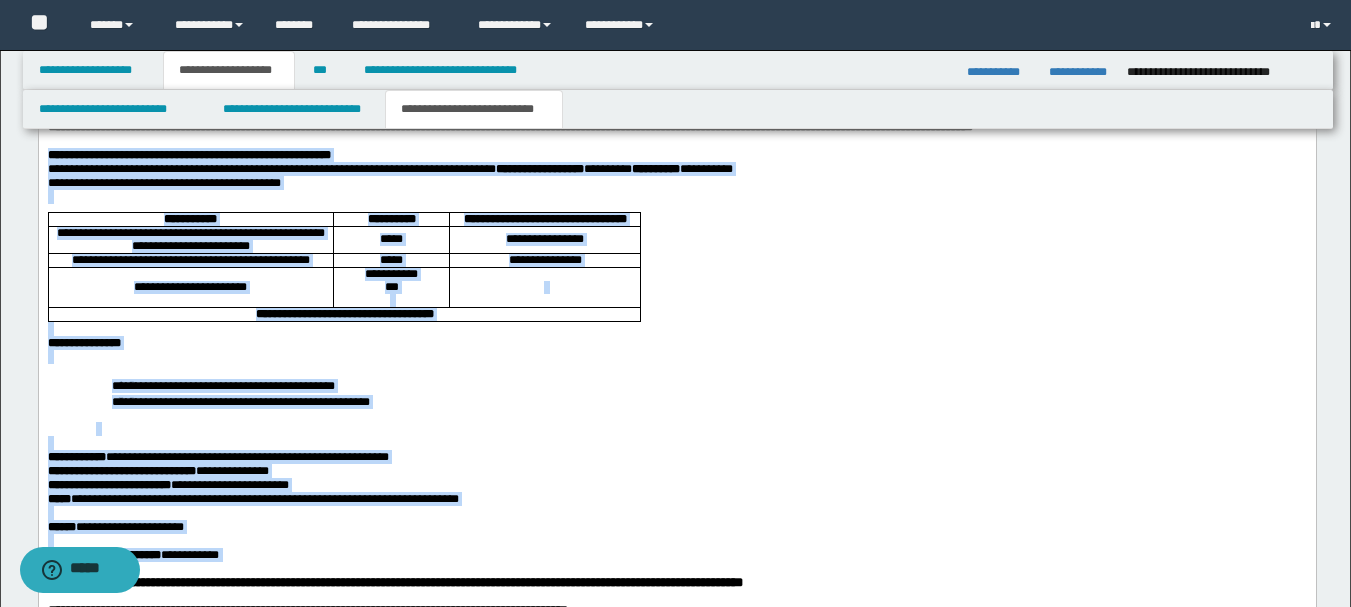 scroll, scrollTop: 1184, scrollLeft: 0, axis: vertical 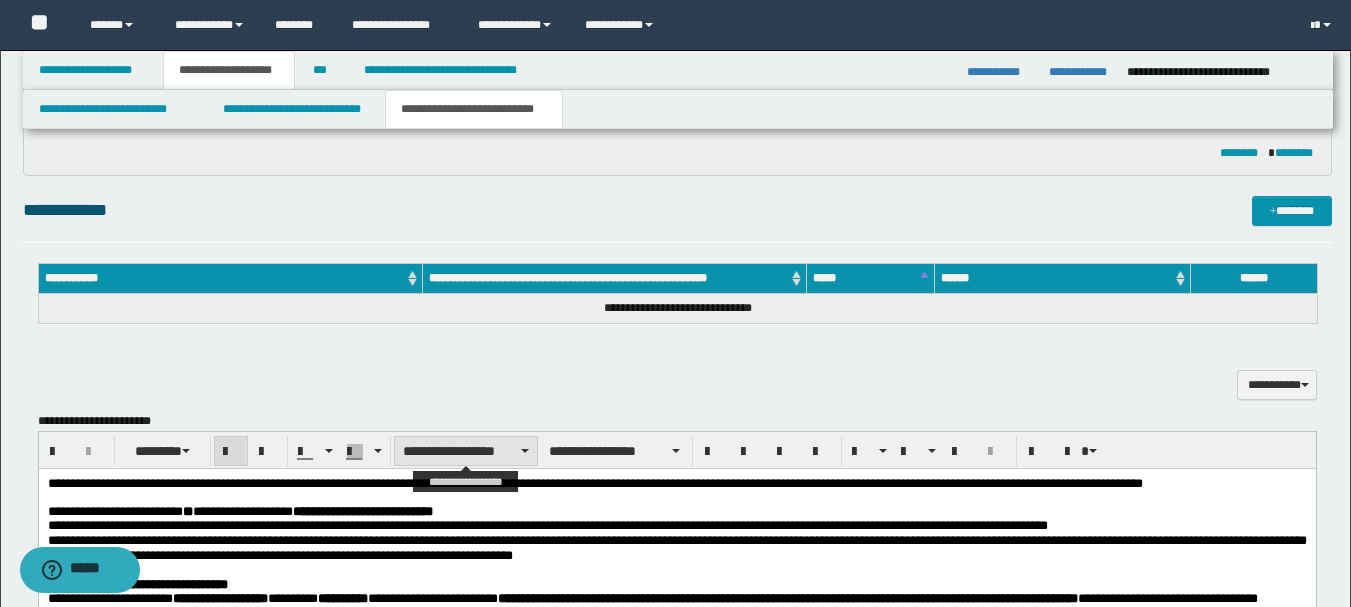click on "**********" at bounding box center (466, 451) 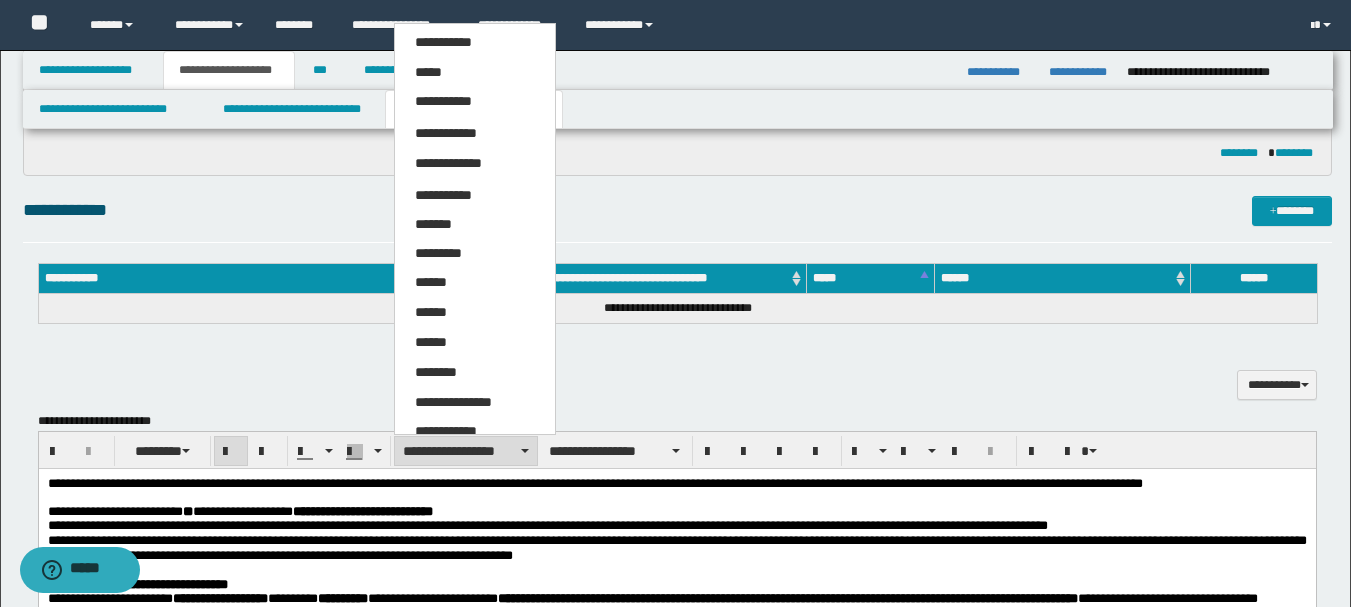 click on "*****" at bounding box center [475, 73] 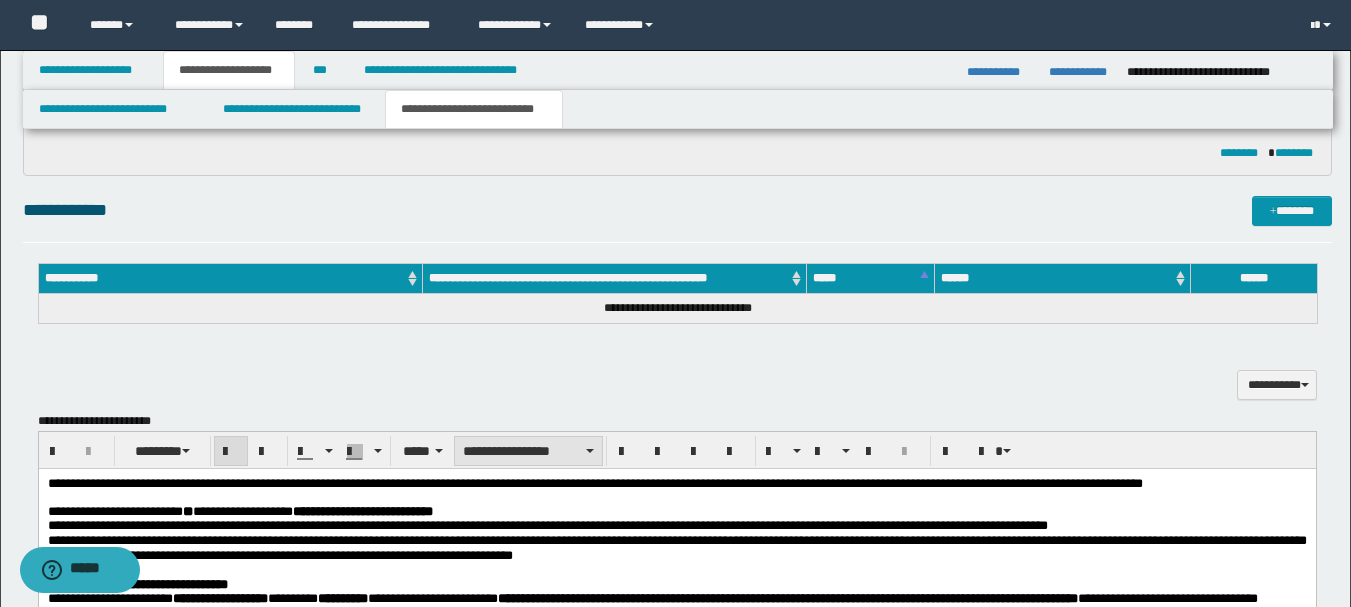 click on "**********" at bounding box center (528, 451) 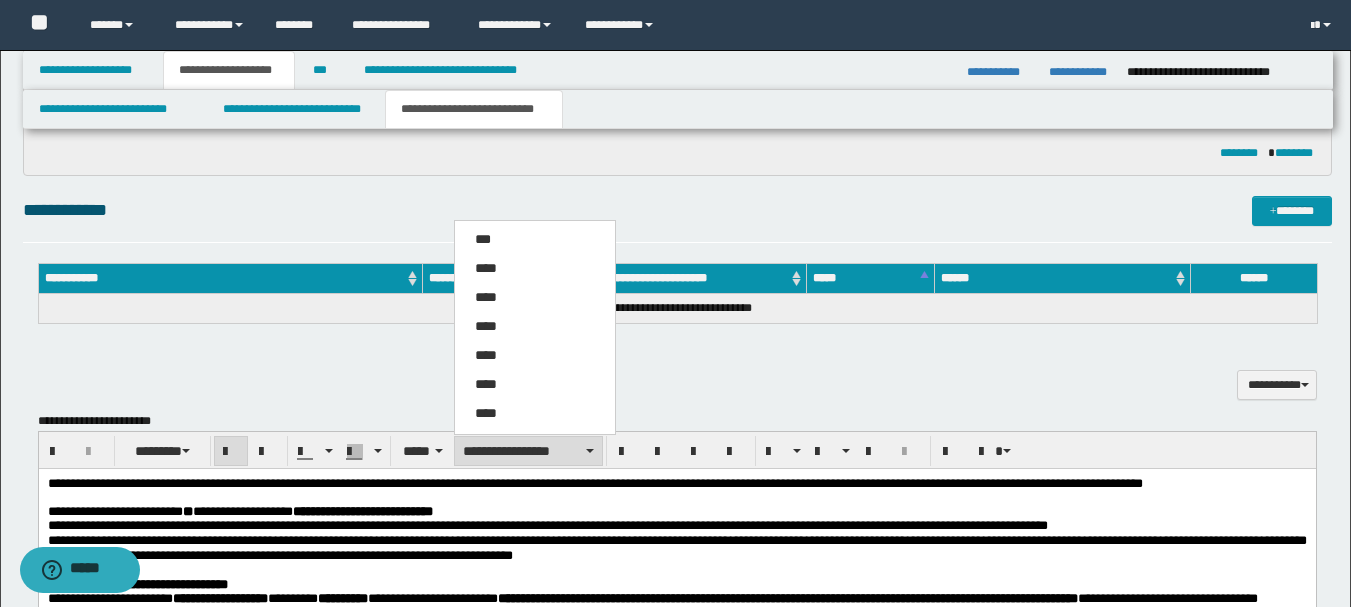 click on "****" at bounding box center (535, 269) 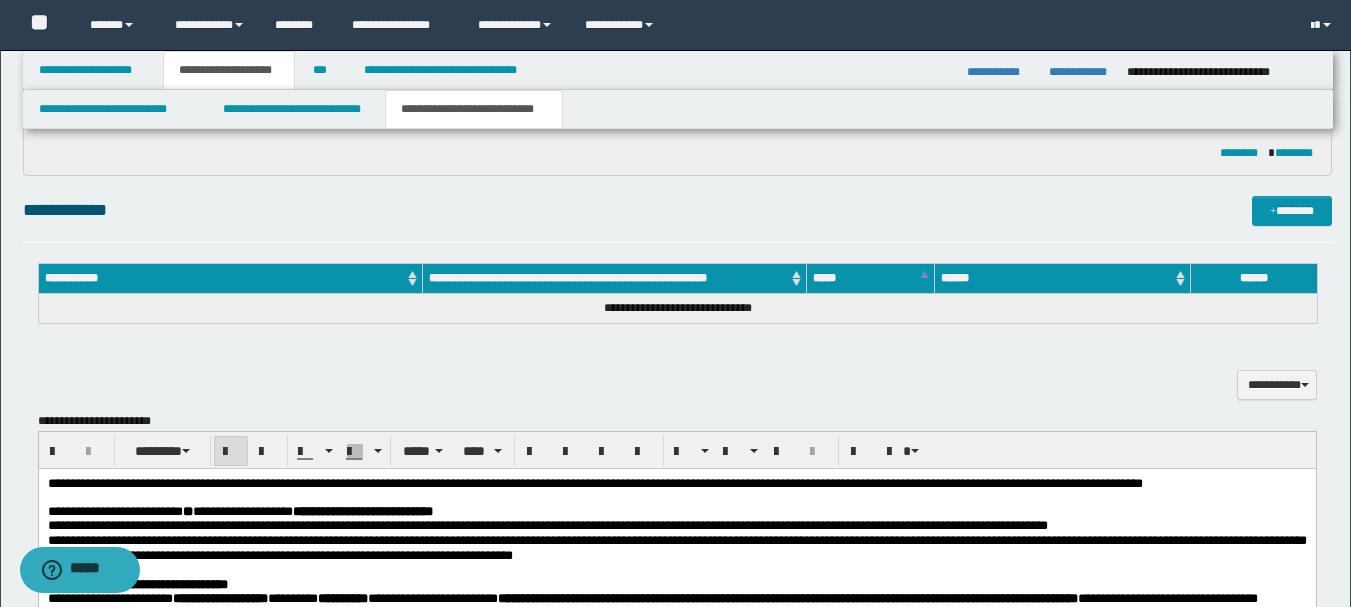 scroll, scrollTop: 1484, scrollLeft: 0, axis: vertical 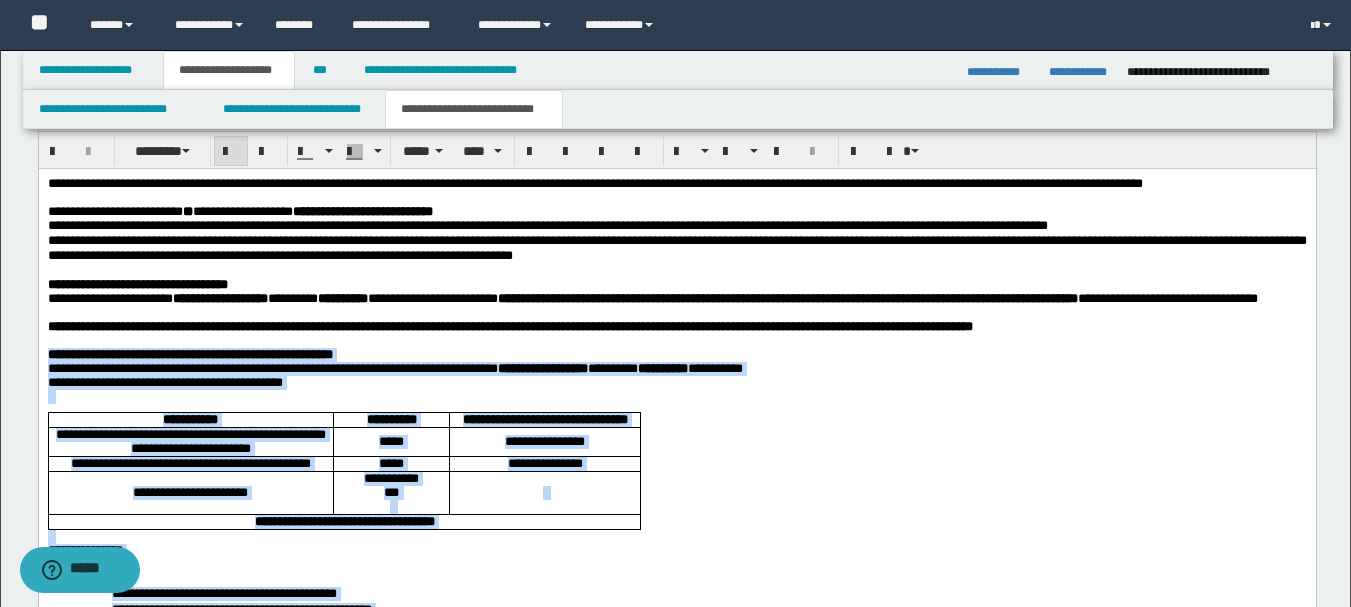 click on "**********" at bounding box center (676, 758) 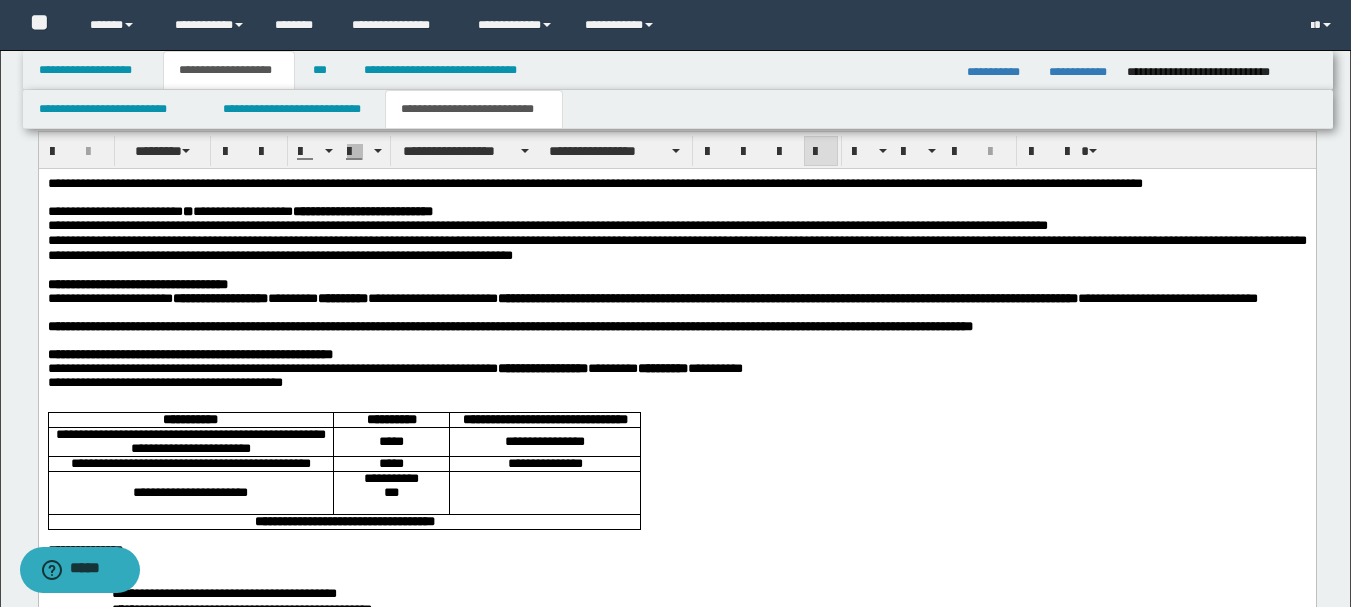 scroll, scrollTop: 1884, scrollLeft: 0, axis: vertical 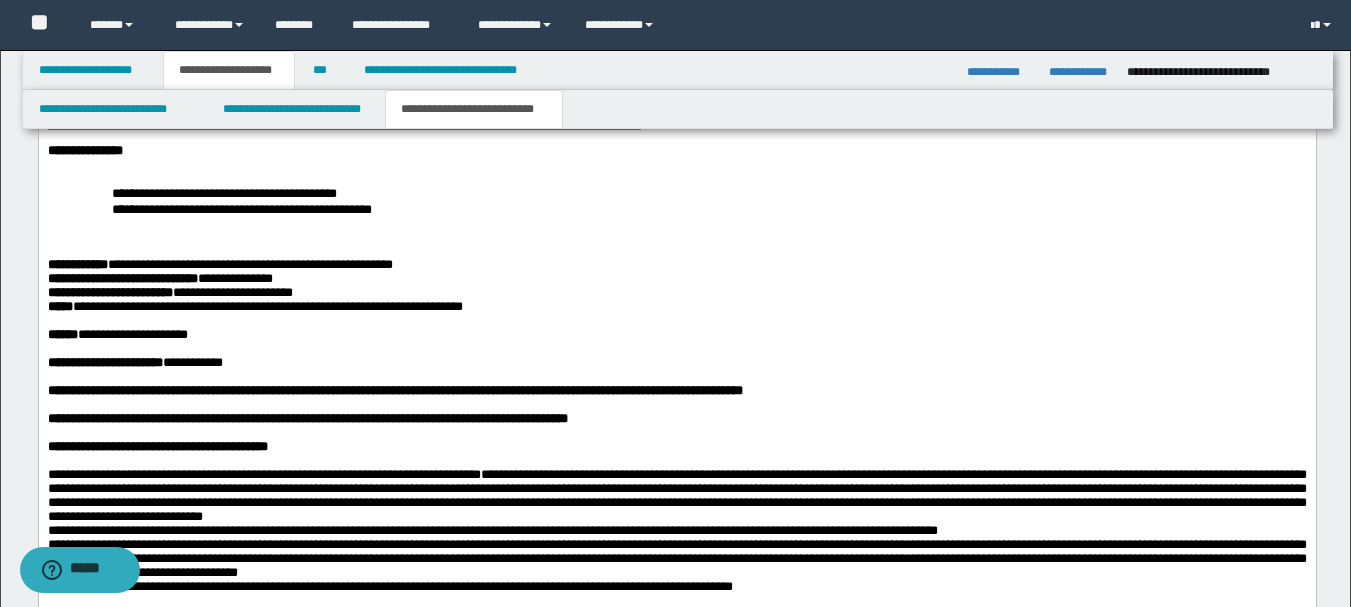click on "**********" at bounding box center [254, 306] 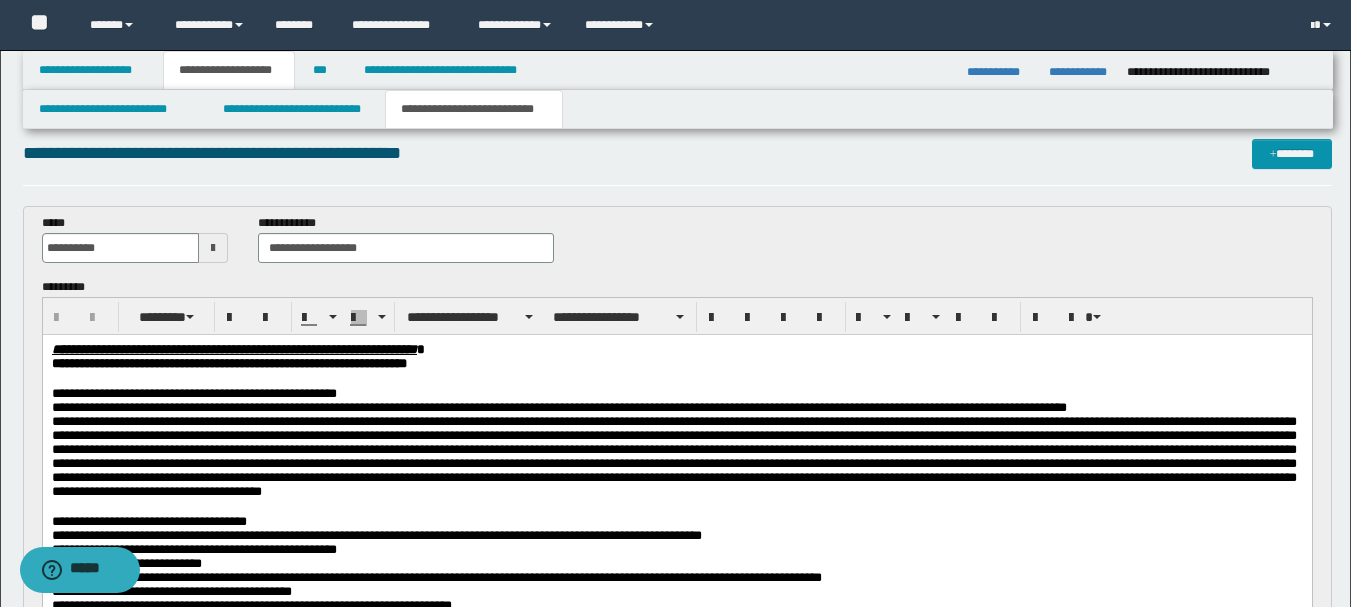 scroll, scrollTop: 0, scrollLeft: 0, axis: both 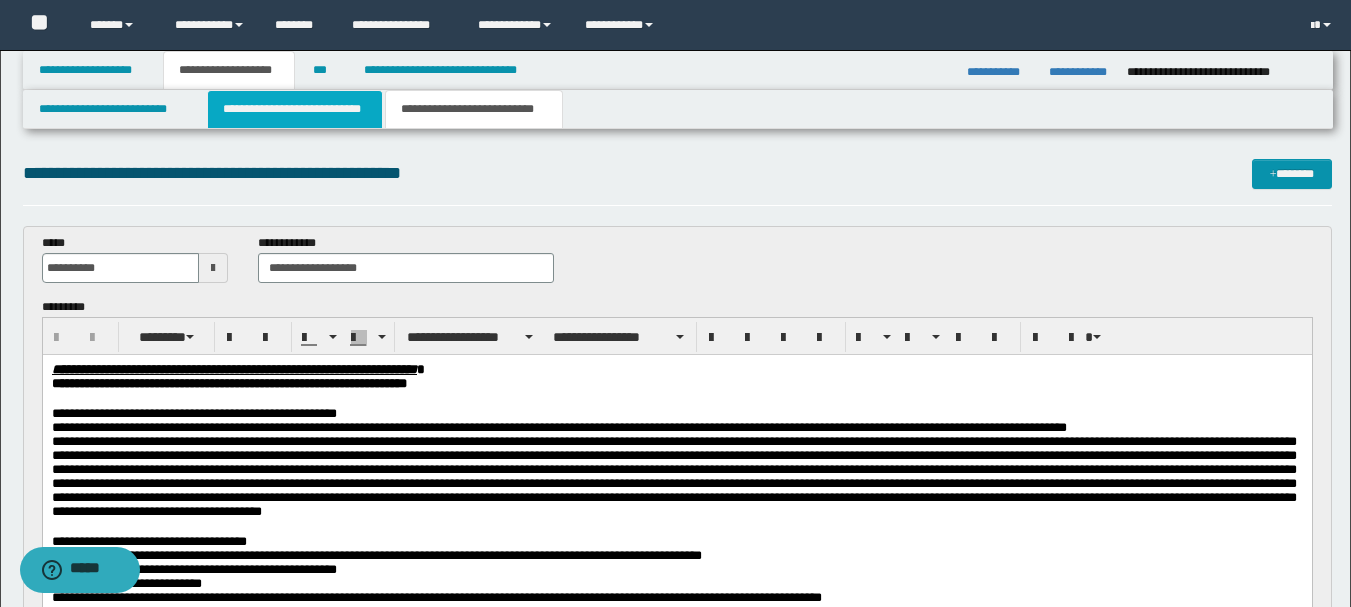 click on "**********" at bounding box center (295, 109) 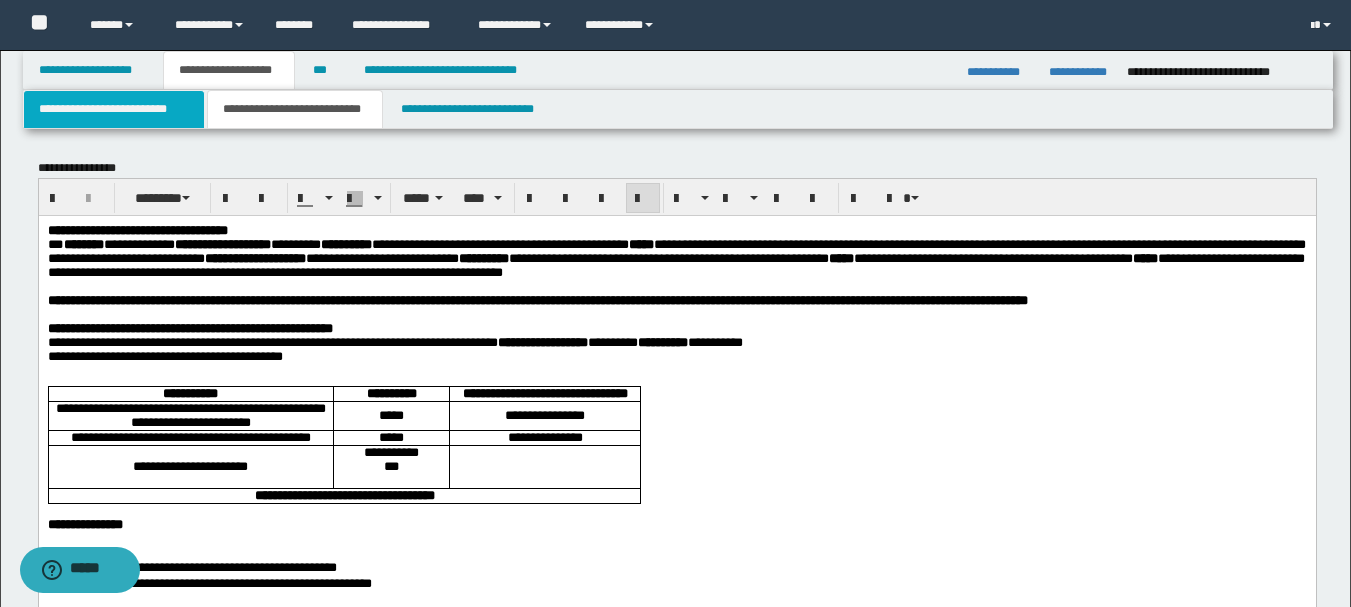 click on "**********" at bounding box center [114, 109] 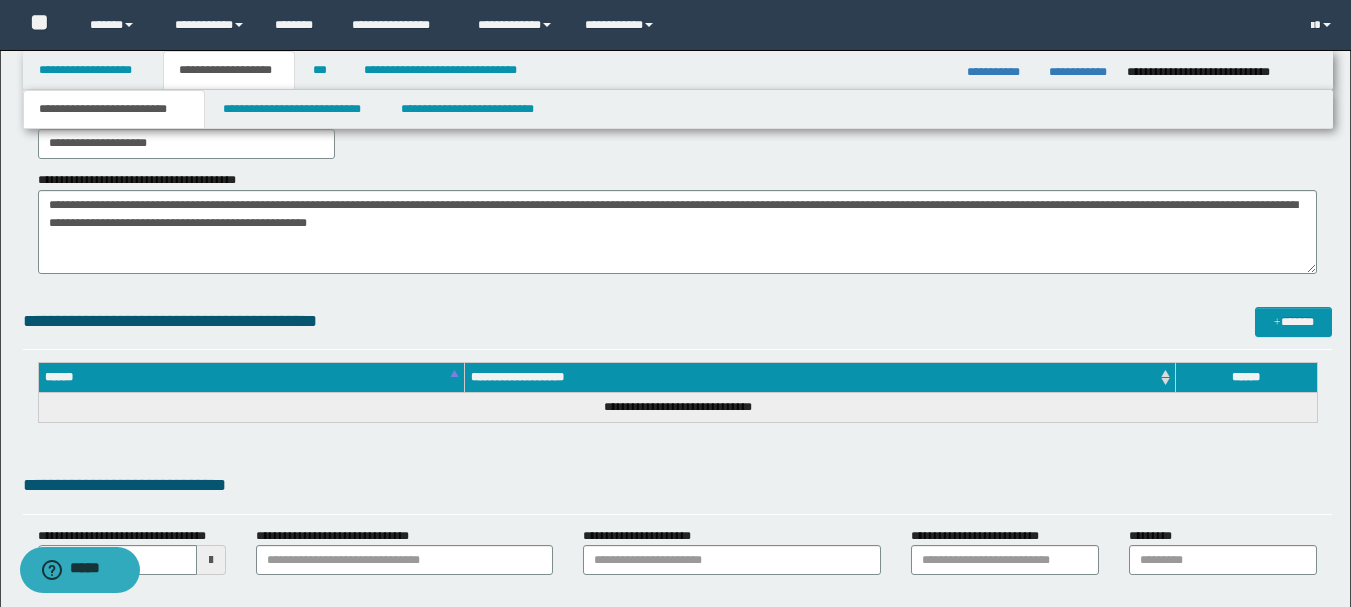 scroll, scrollTop: 0, scrollLeft: 0, axis: both 